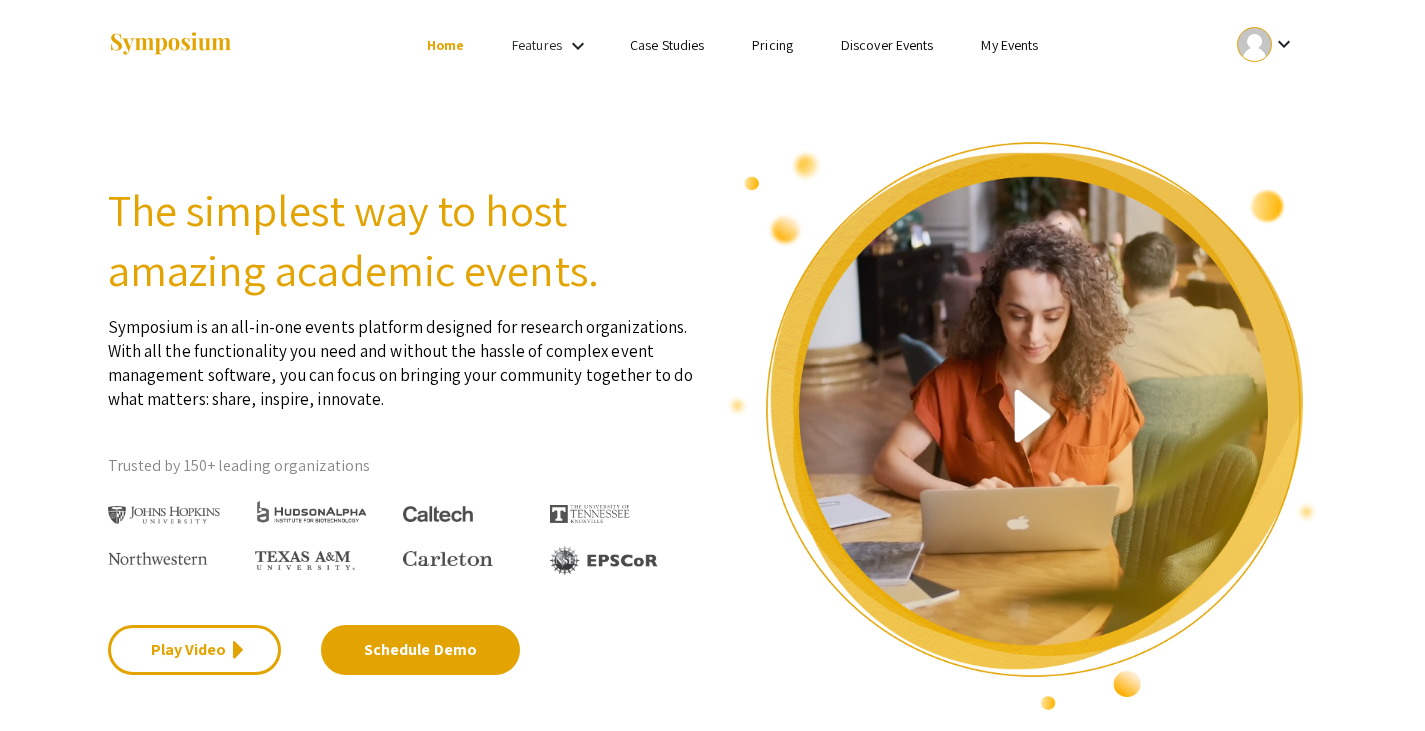 scroll, scrollTop: 0, scrollLeft: 0, axis: both 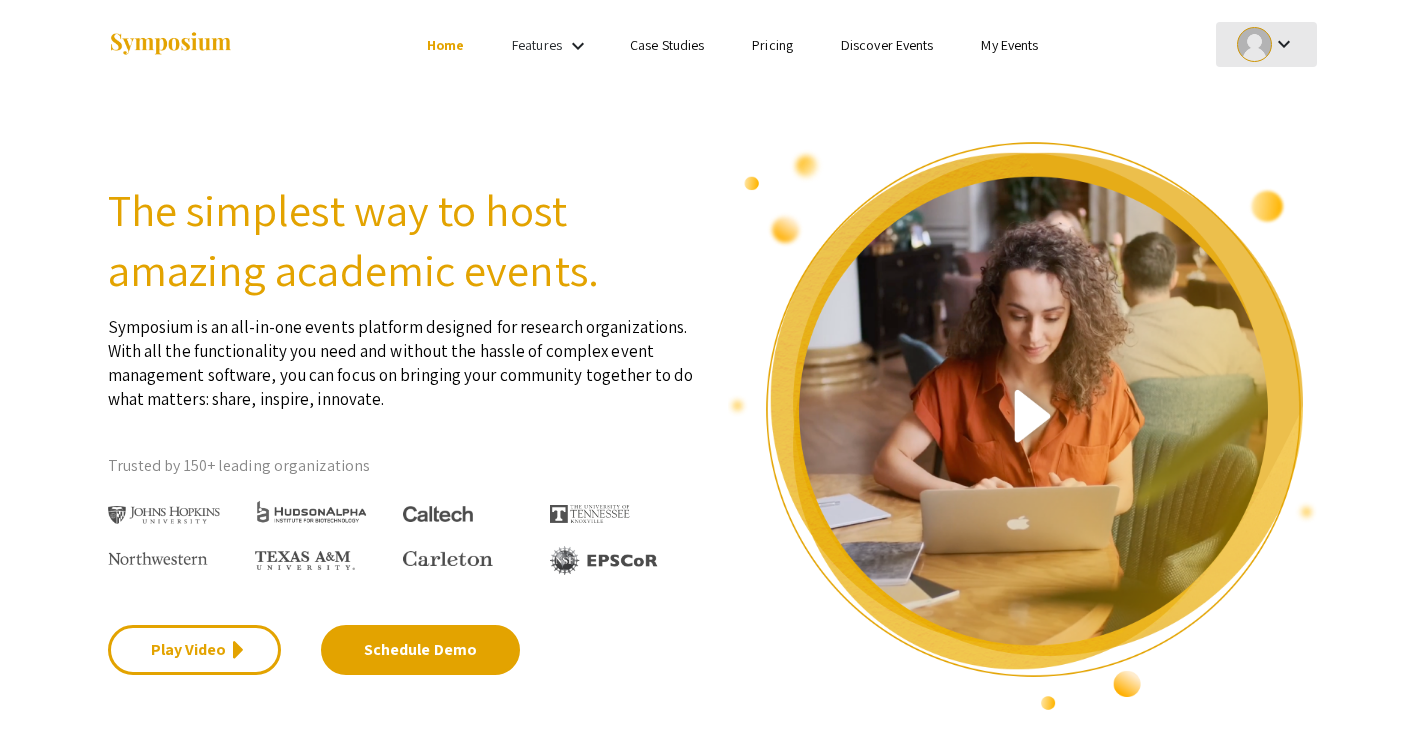 click on "keyboard_arrow_down" at bounding box center [1284, 44] 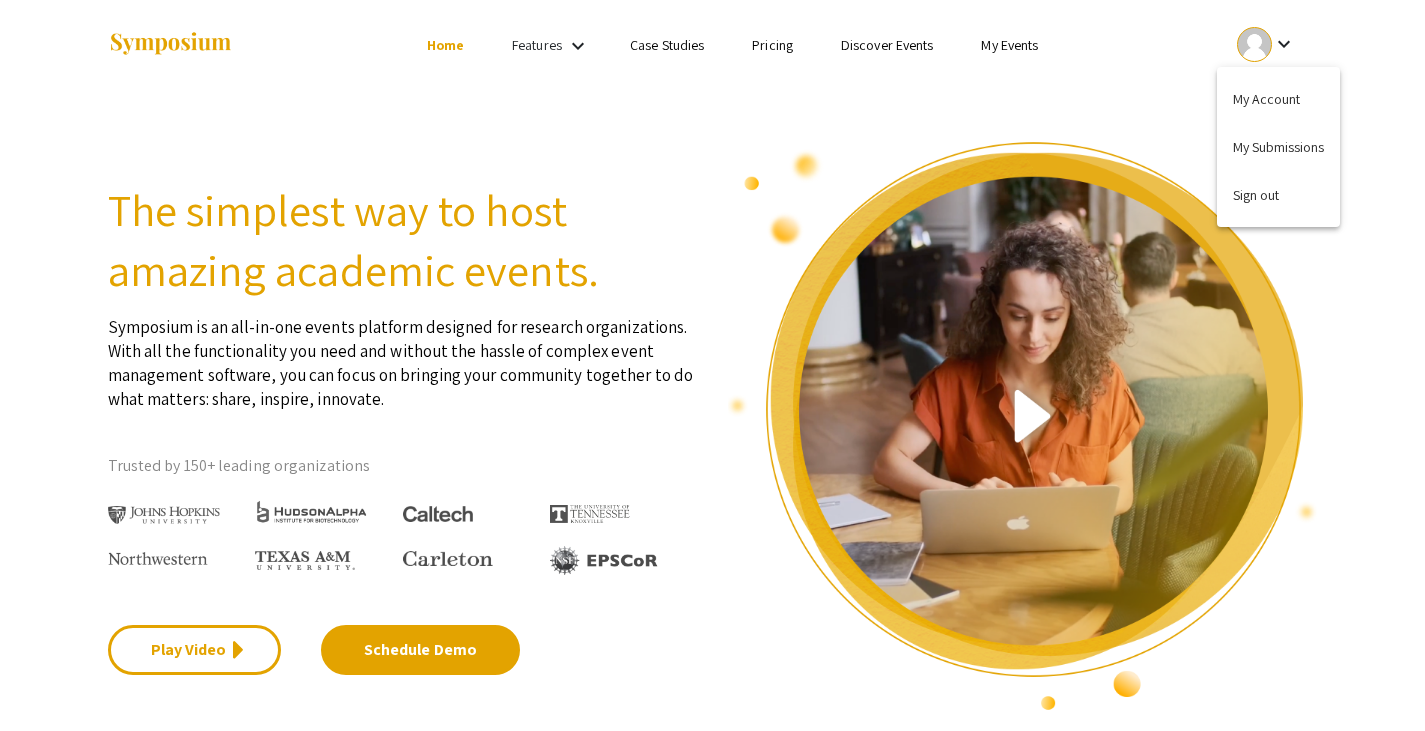 click at bounding box center [712, 365] 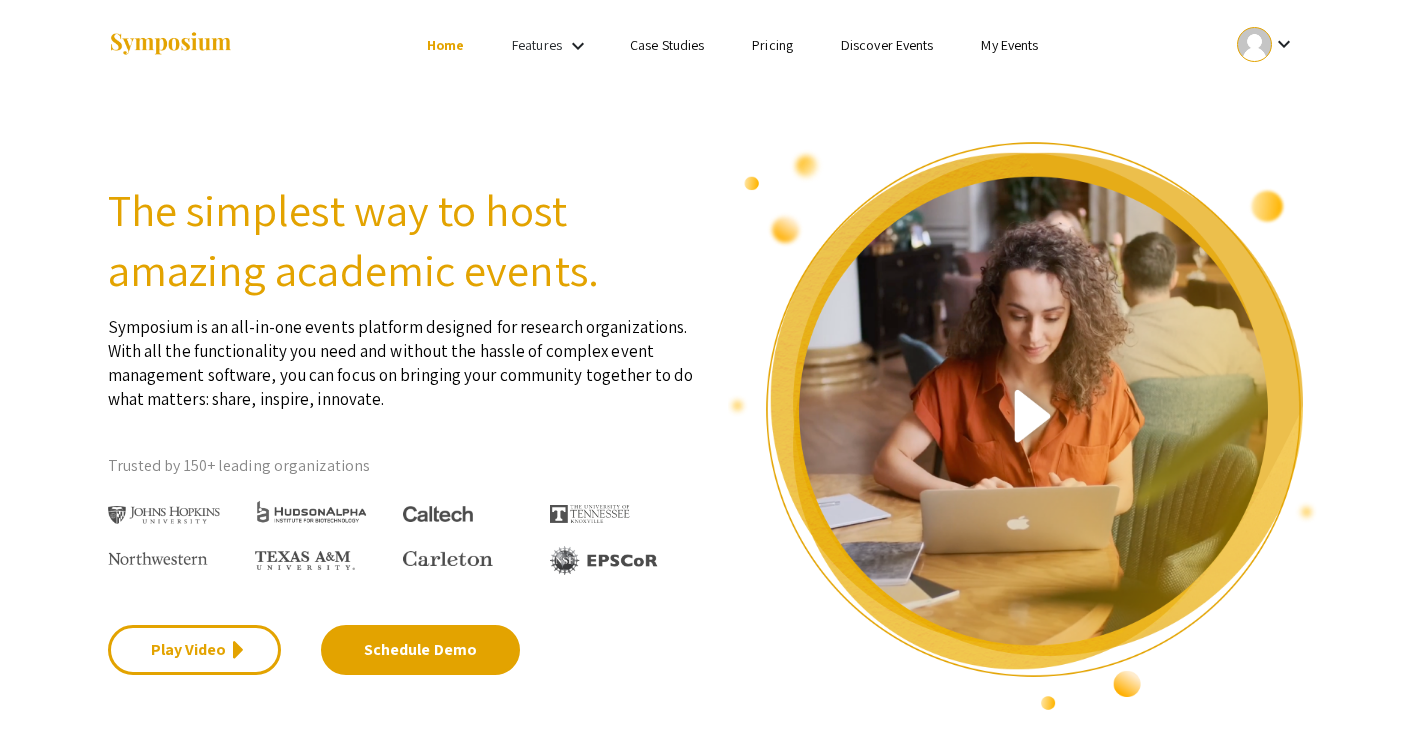 drag, startPoint x: 990, startPoint y: 42, endPoint x: 969, endPoint y: 49, distance: 22.135944 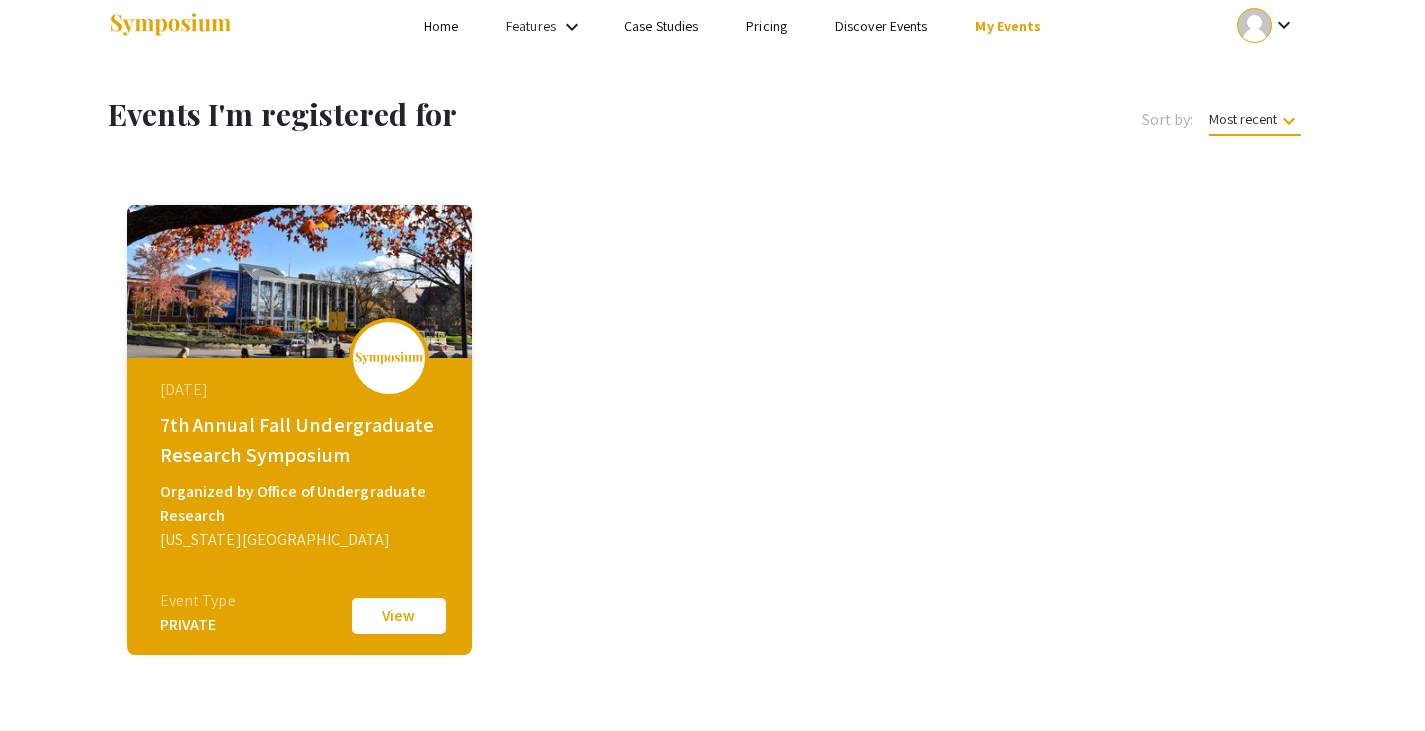 scroll, scrollTop: 0, scrollLeft: 0, axis: both 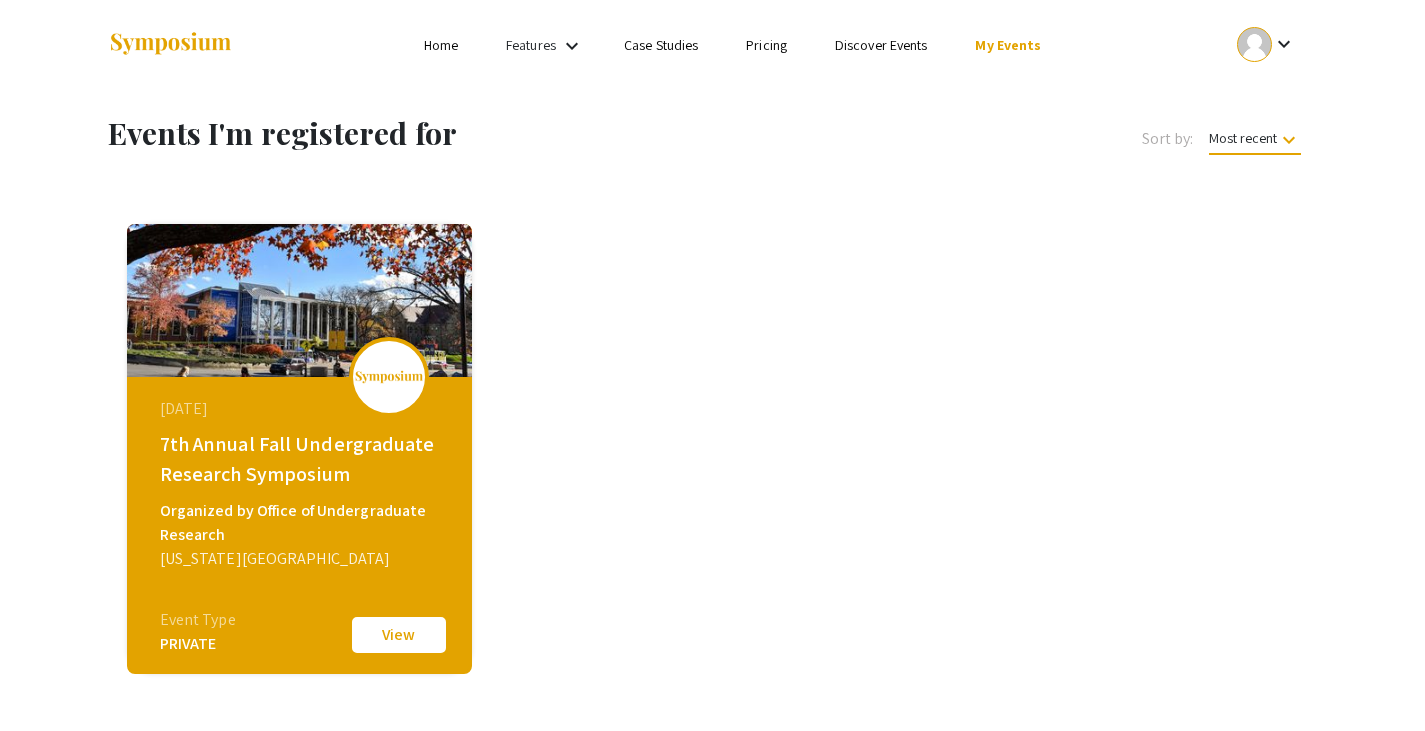 click on "keyboard_arrow_down" at bounding box center (1284, 44) 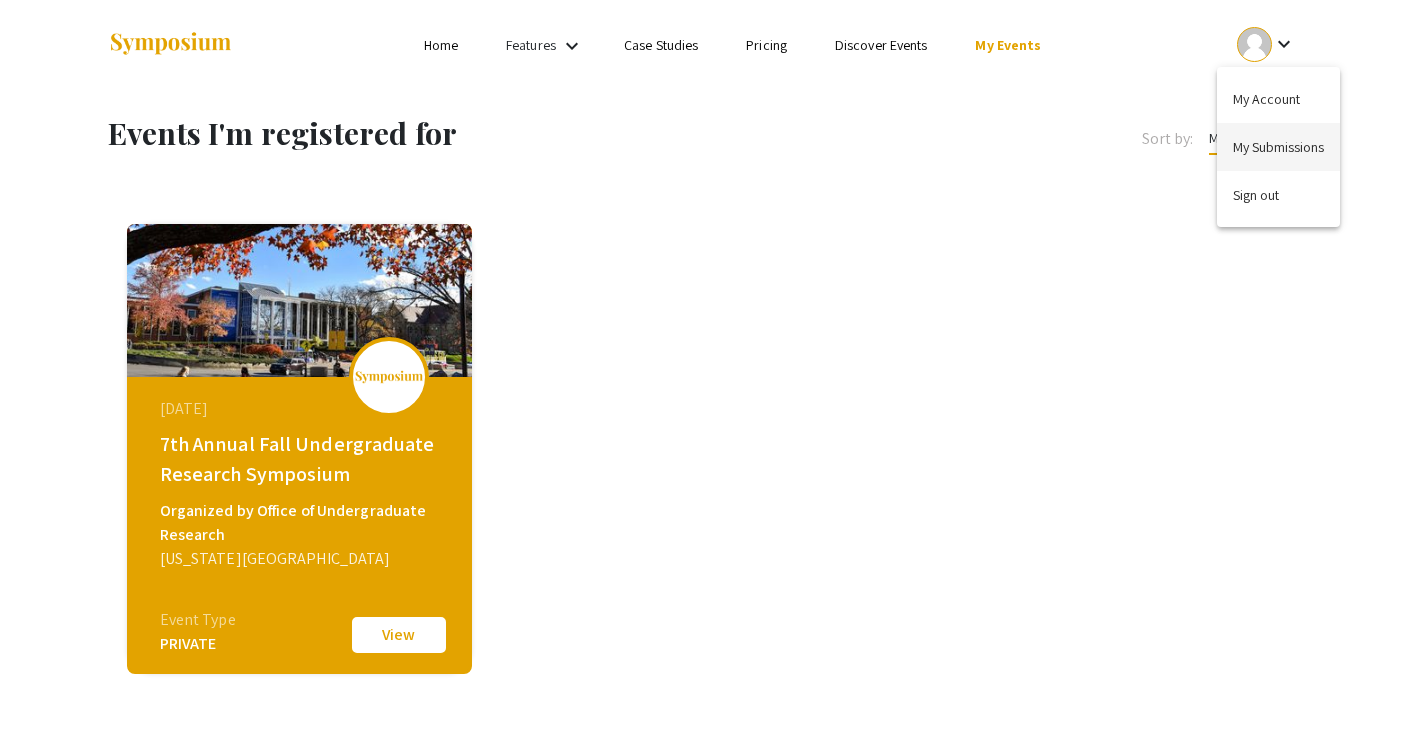 click on "My Submissions" at bounding box center (1278, 147) 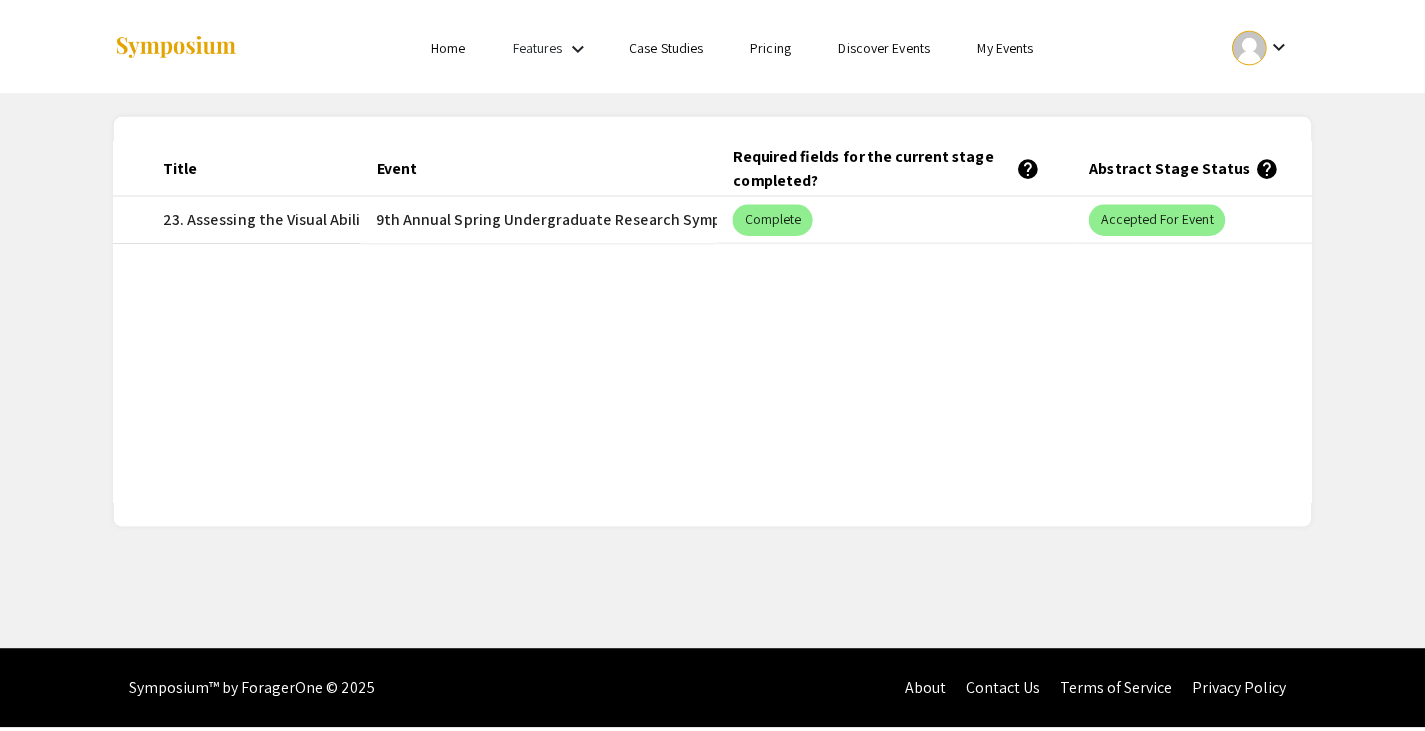scroll, scrollTop: 0, scrollLeft: 0, axis: both 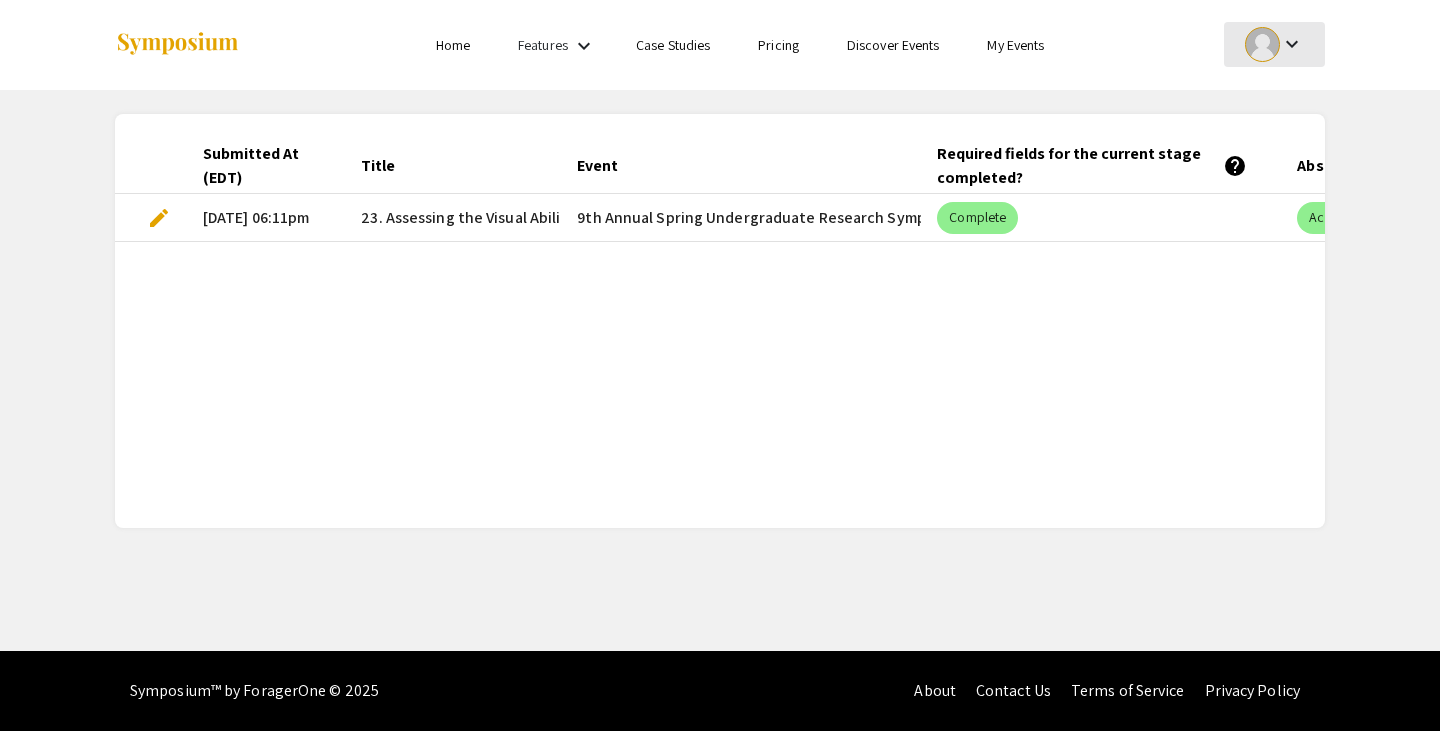 click on "keyboard_arrow_down" at bounding box center (1292, 44) 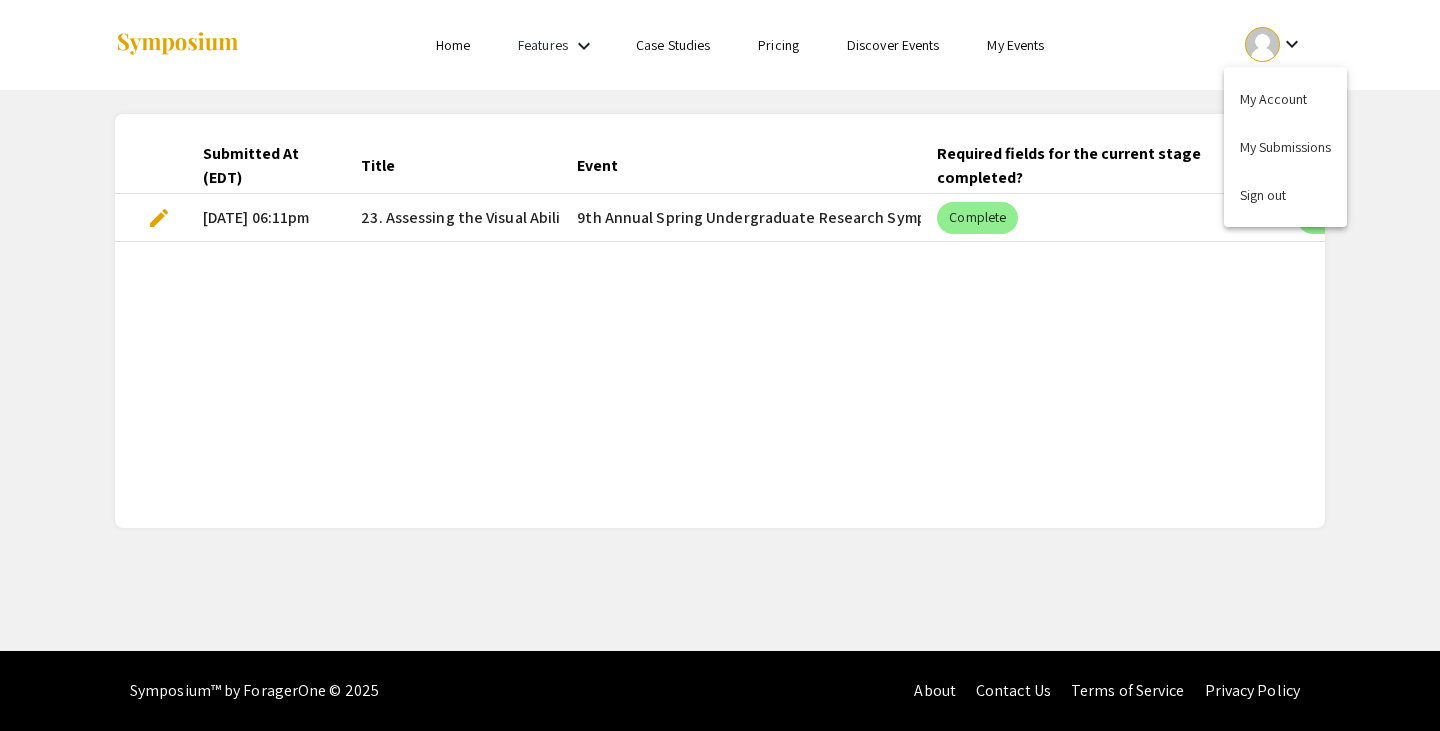 click at bounding box center [720, 365] 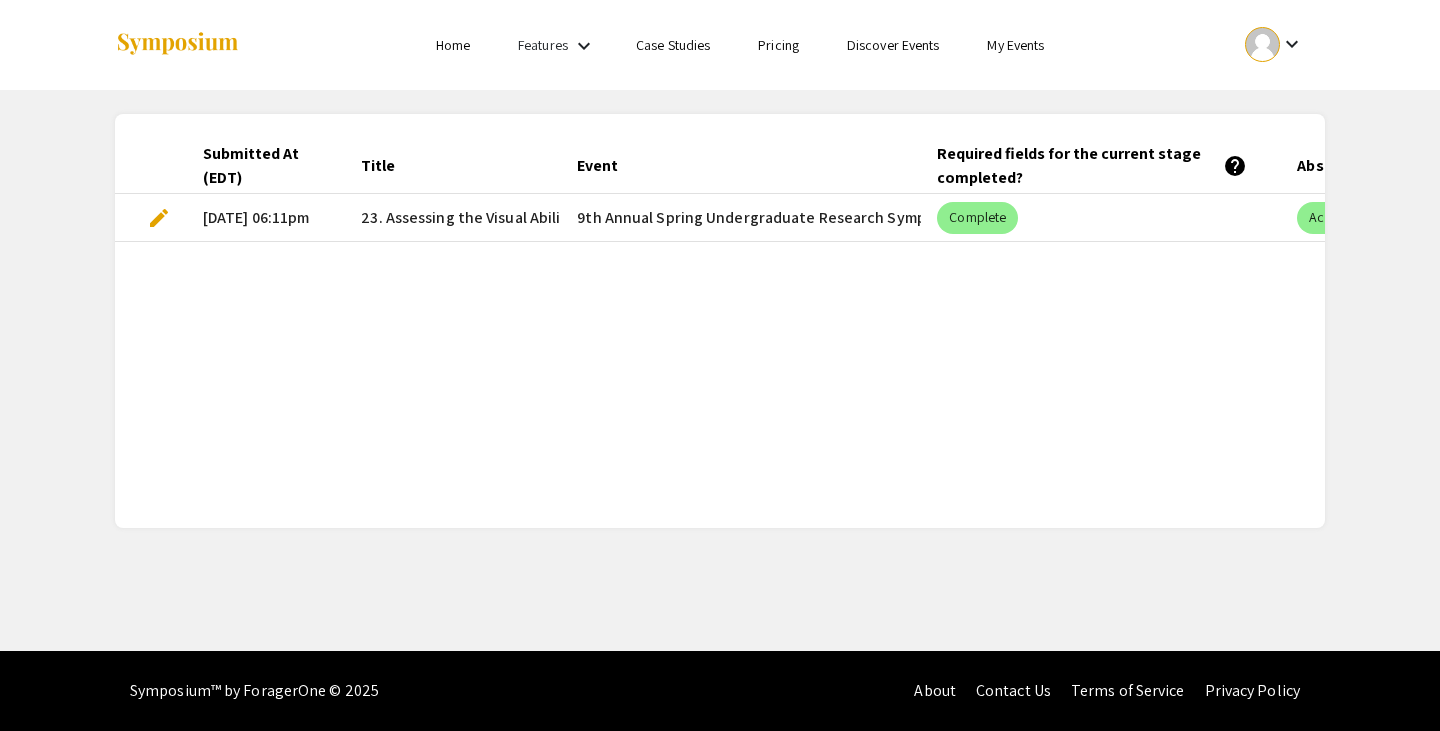 click on "Discover Events" at bounding box center (893, 45) 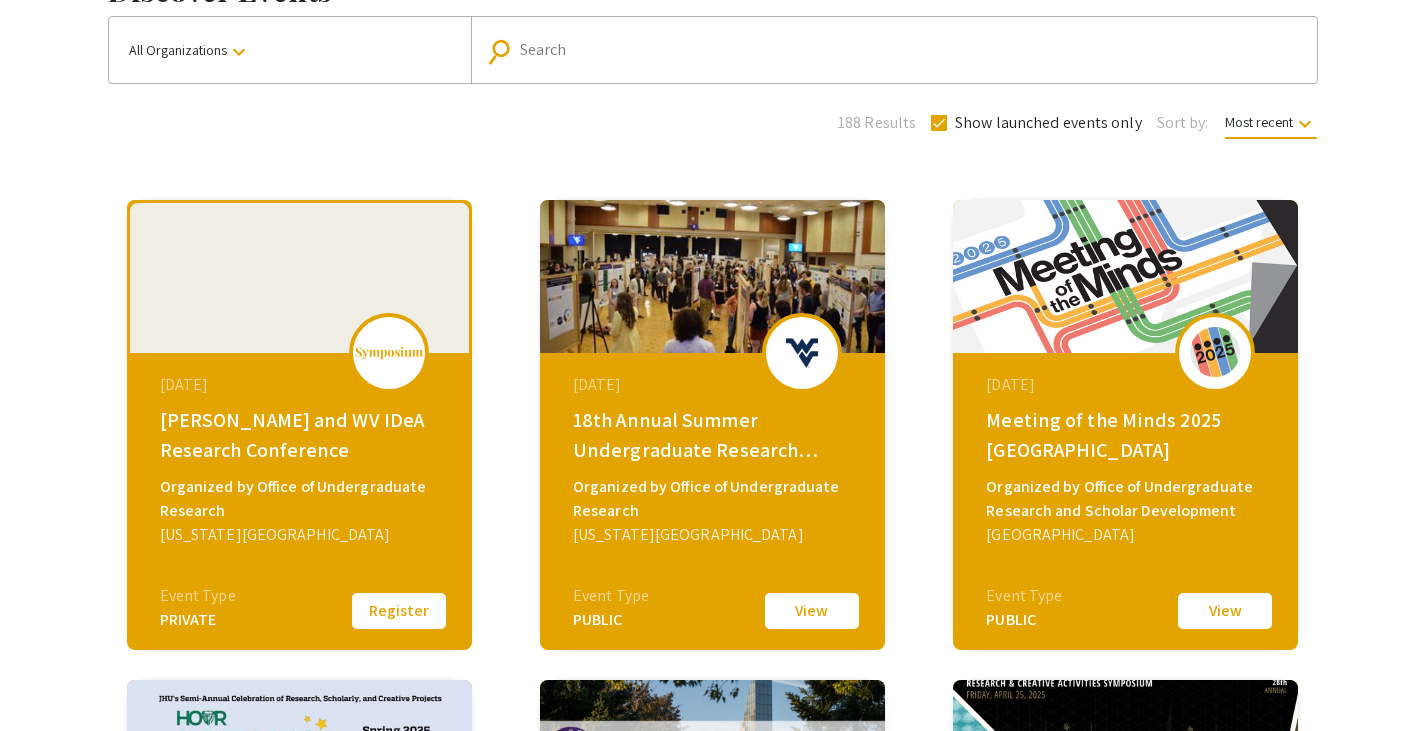 scroll, scrollTop: 144, scrollLeft: 0, axis: vertical 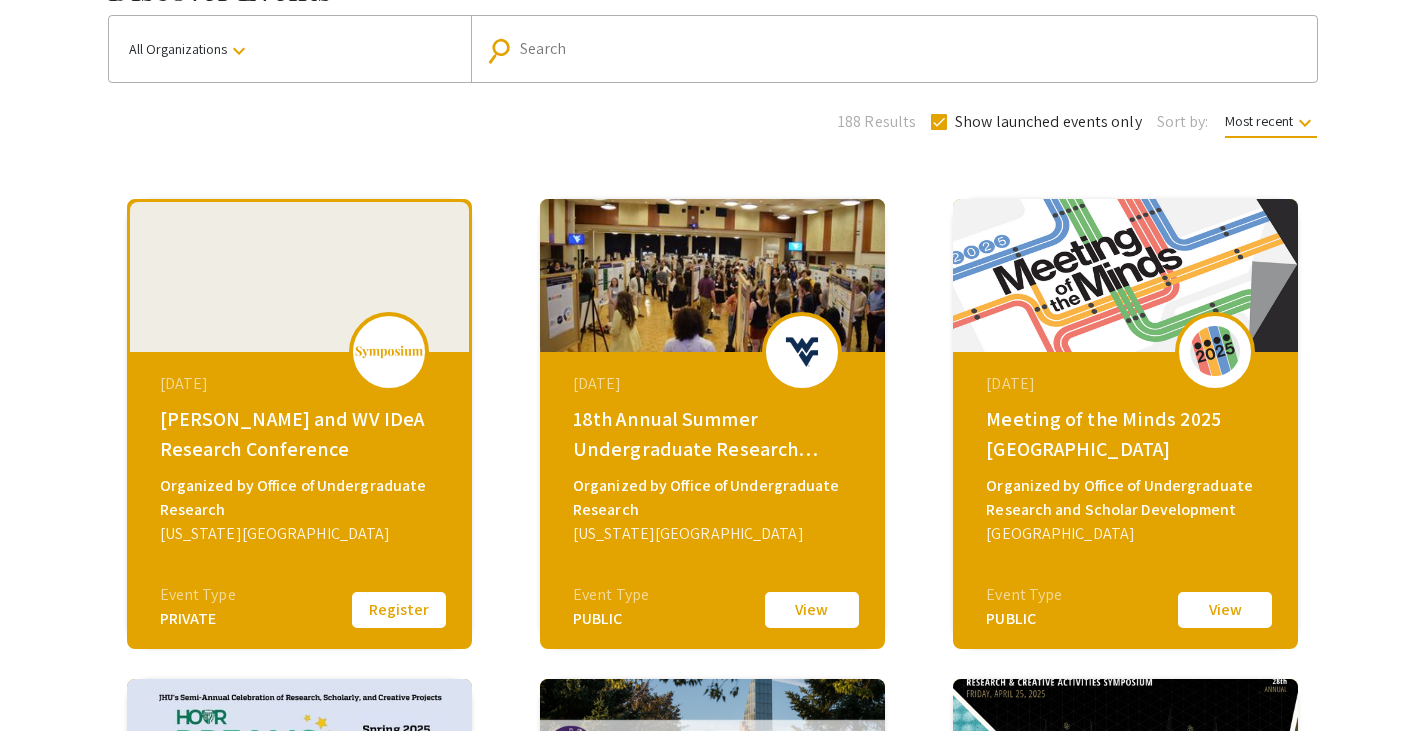 click 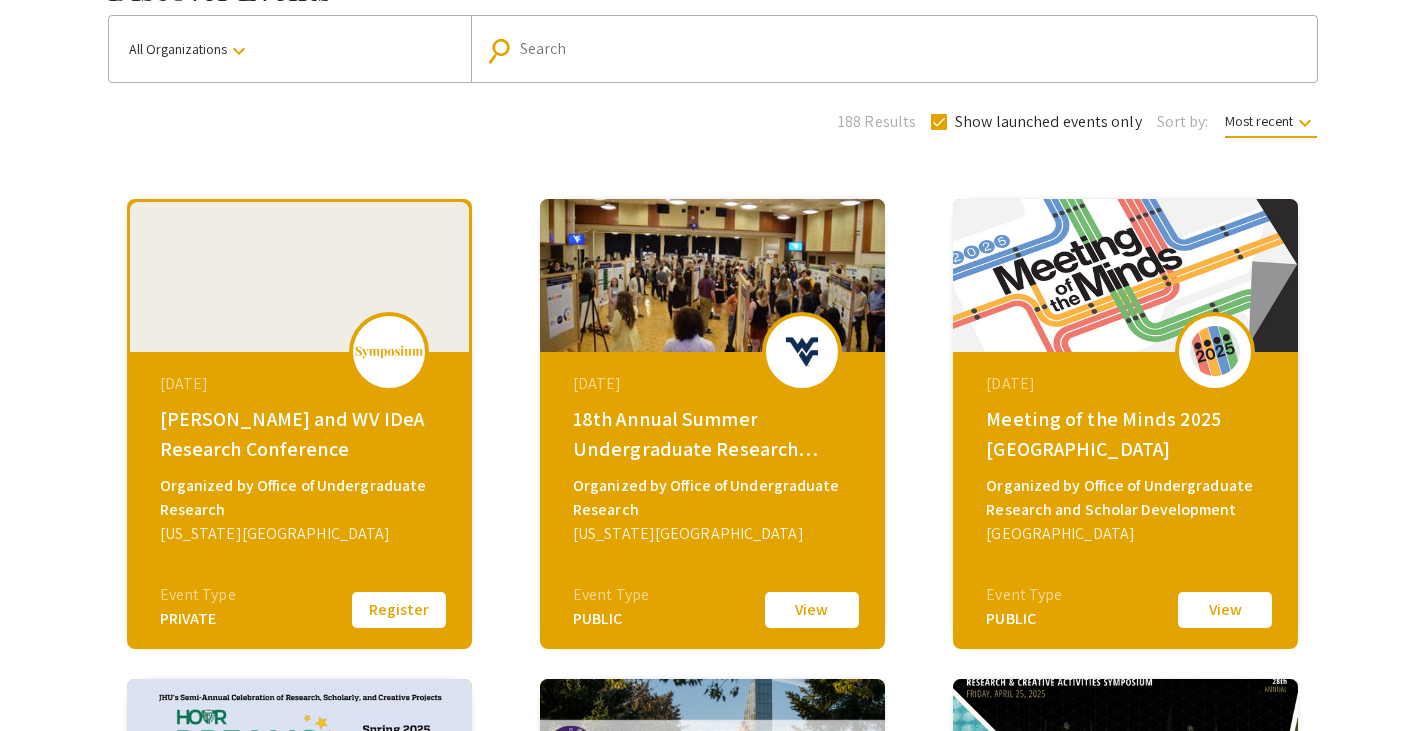 click on "View" 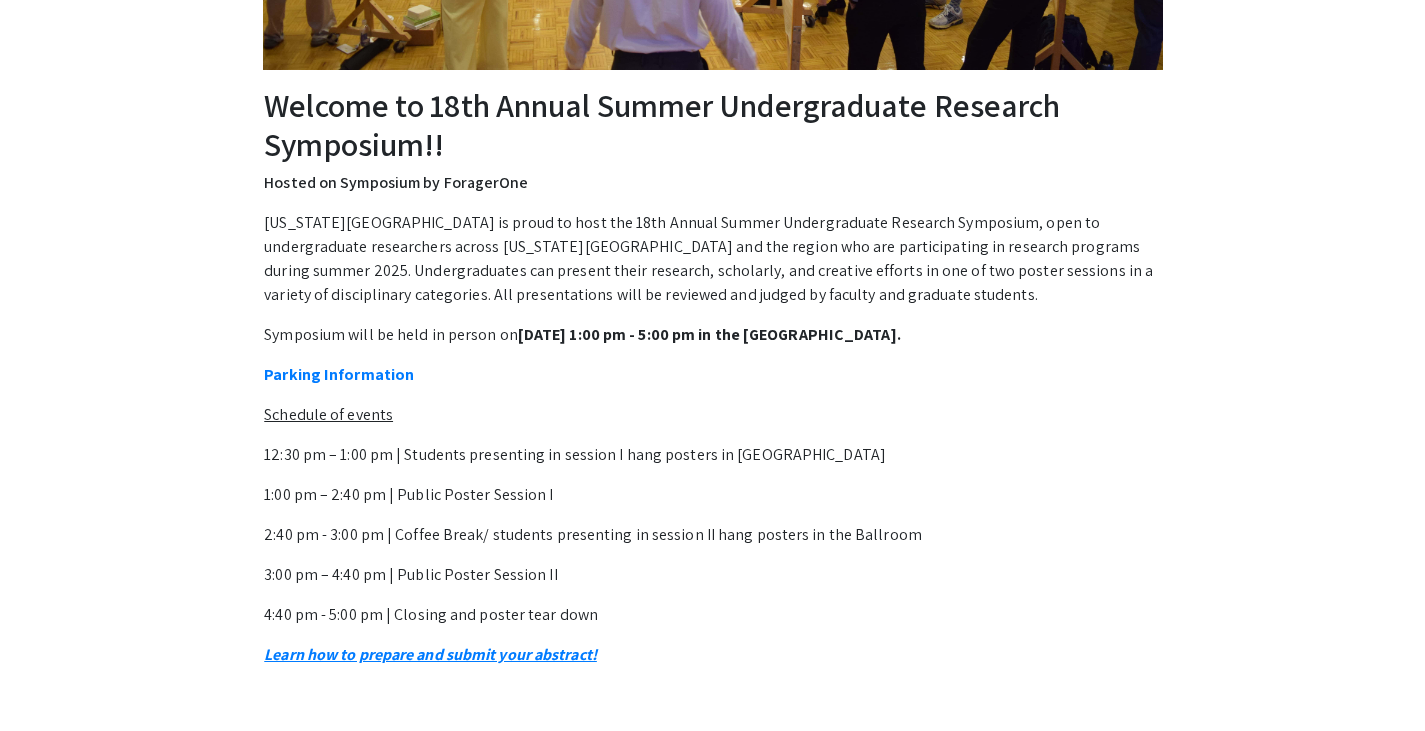 scroll, scrollTop: 626, scrollLeft: 0, axis: vertical 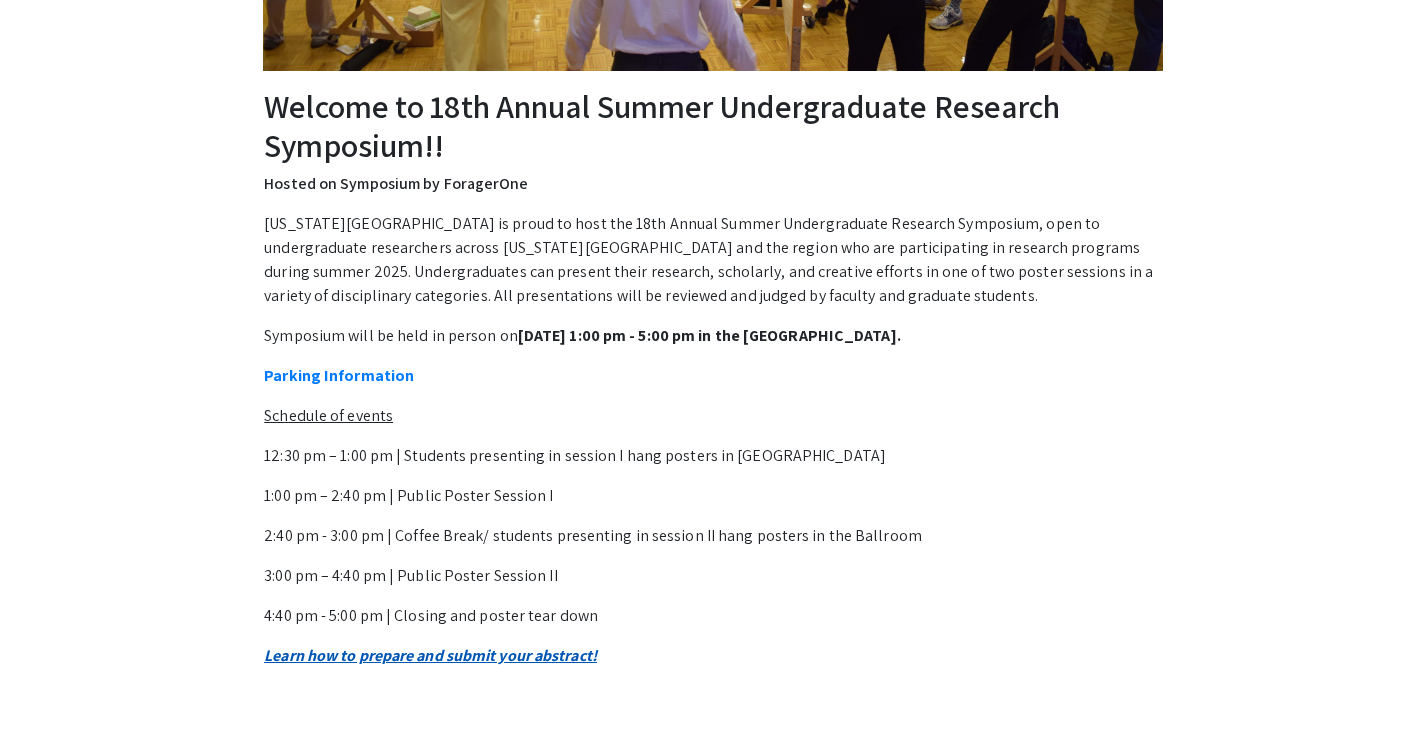 click on "Learn how to prepare and submit your abstract!" 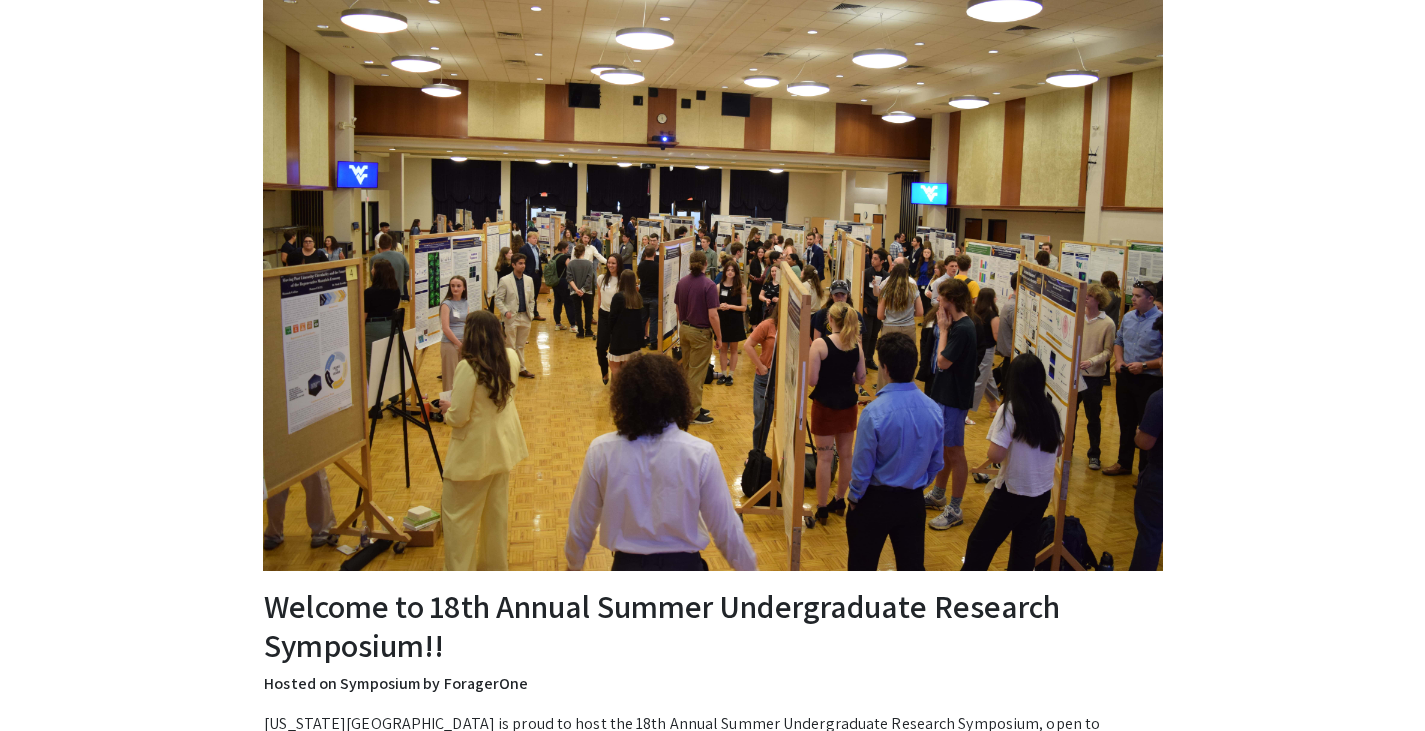 scroll, scrollTop: 0, scrollLeft: 0, axis: both 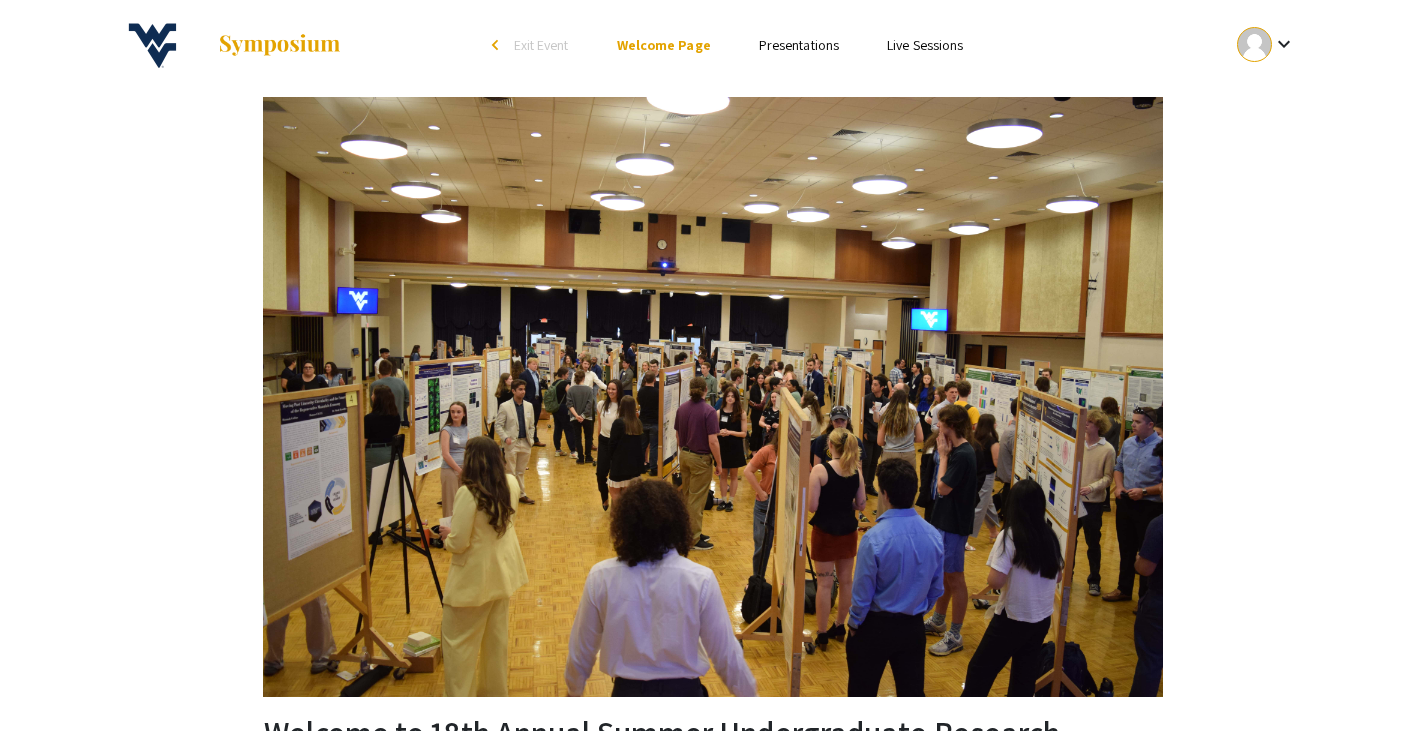 click on "arrow_back_ios" at bounding box center (498, 45) 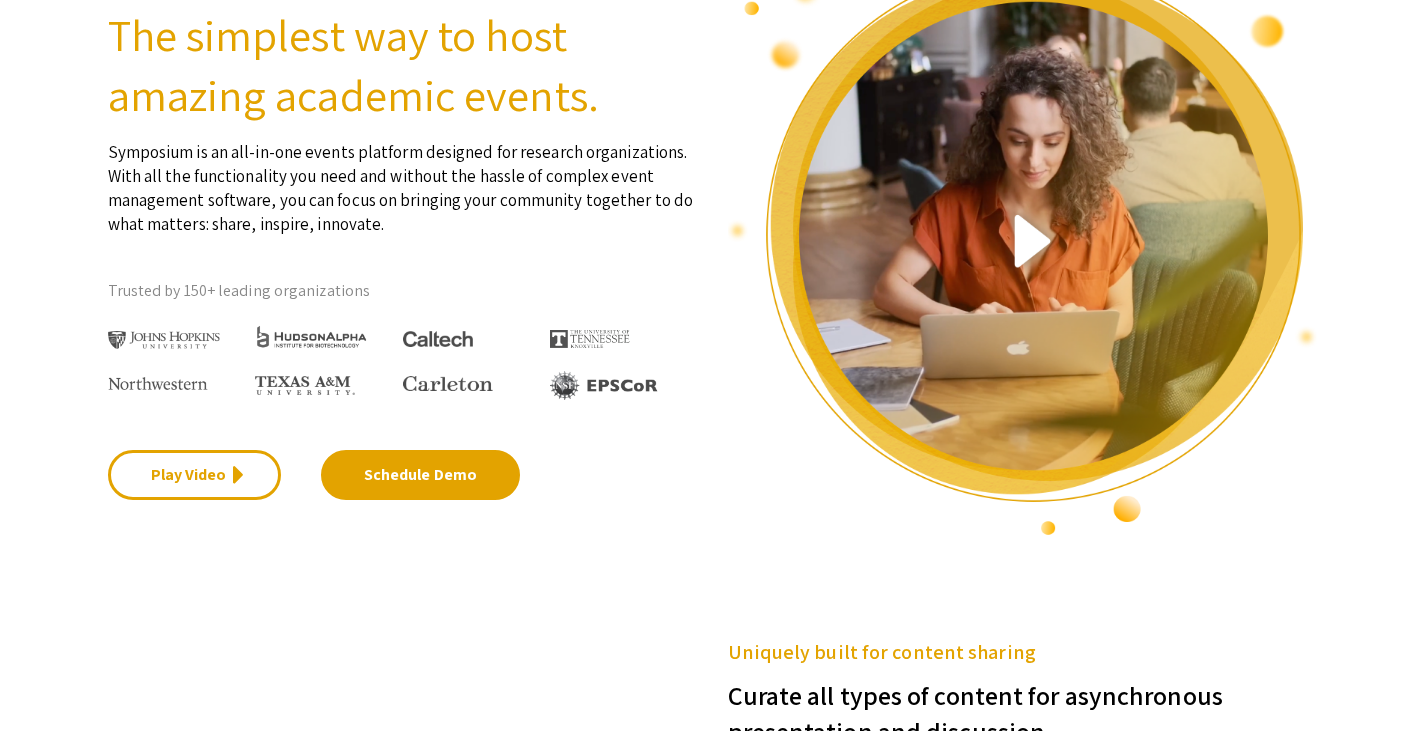 scroll, scrollTop: 0, scrollLeft: 0, axis: both 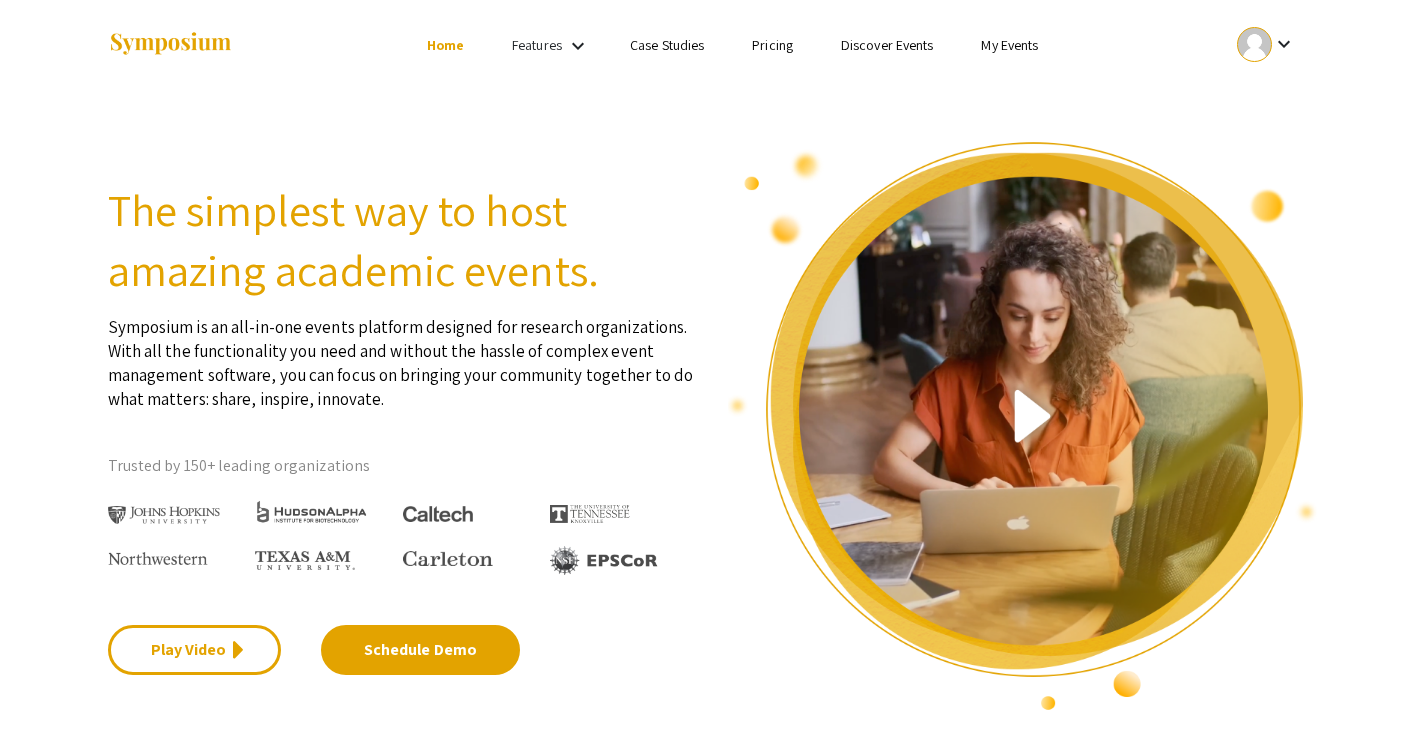 click on "Discover Events" at bounding box center [887, 45] 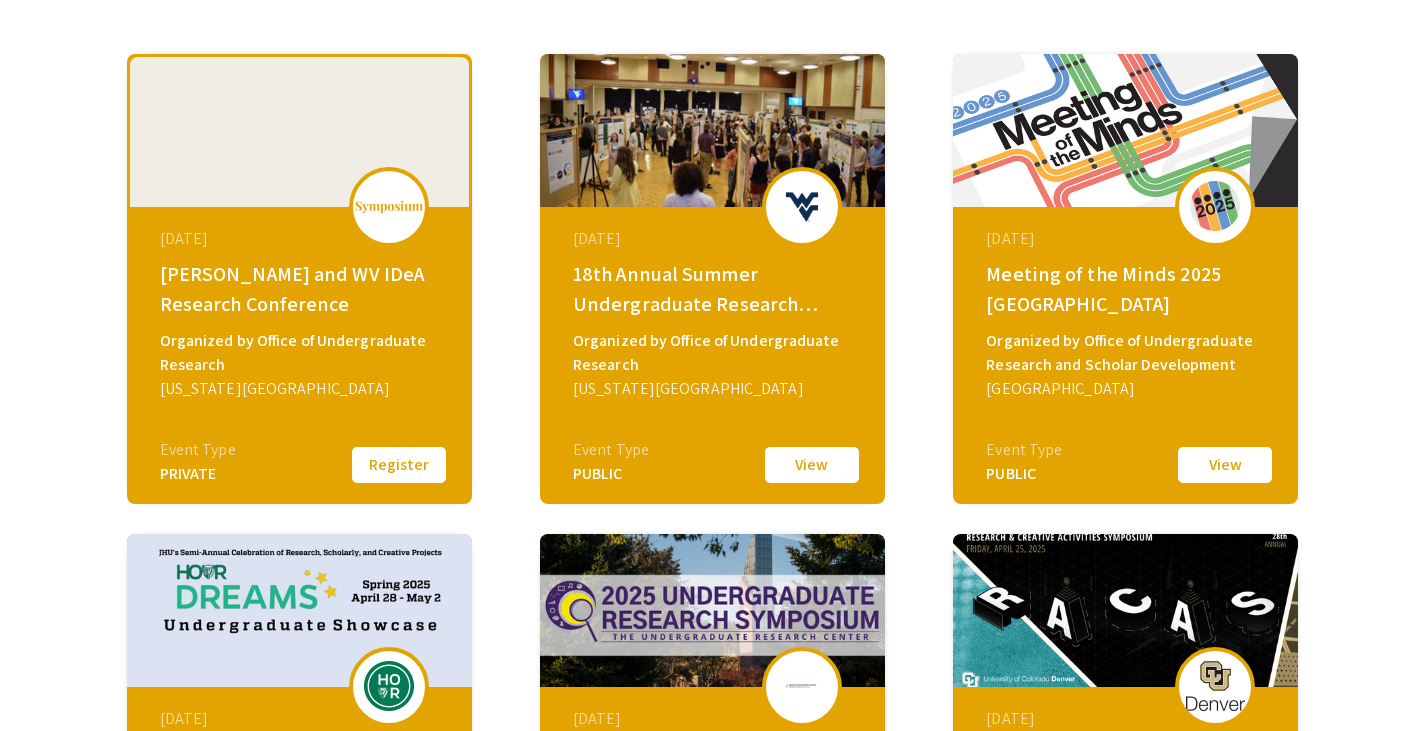 scroll, scrollTop: 332, scrollLeft: 0, axis: vertical 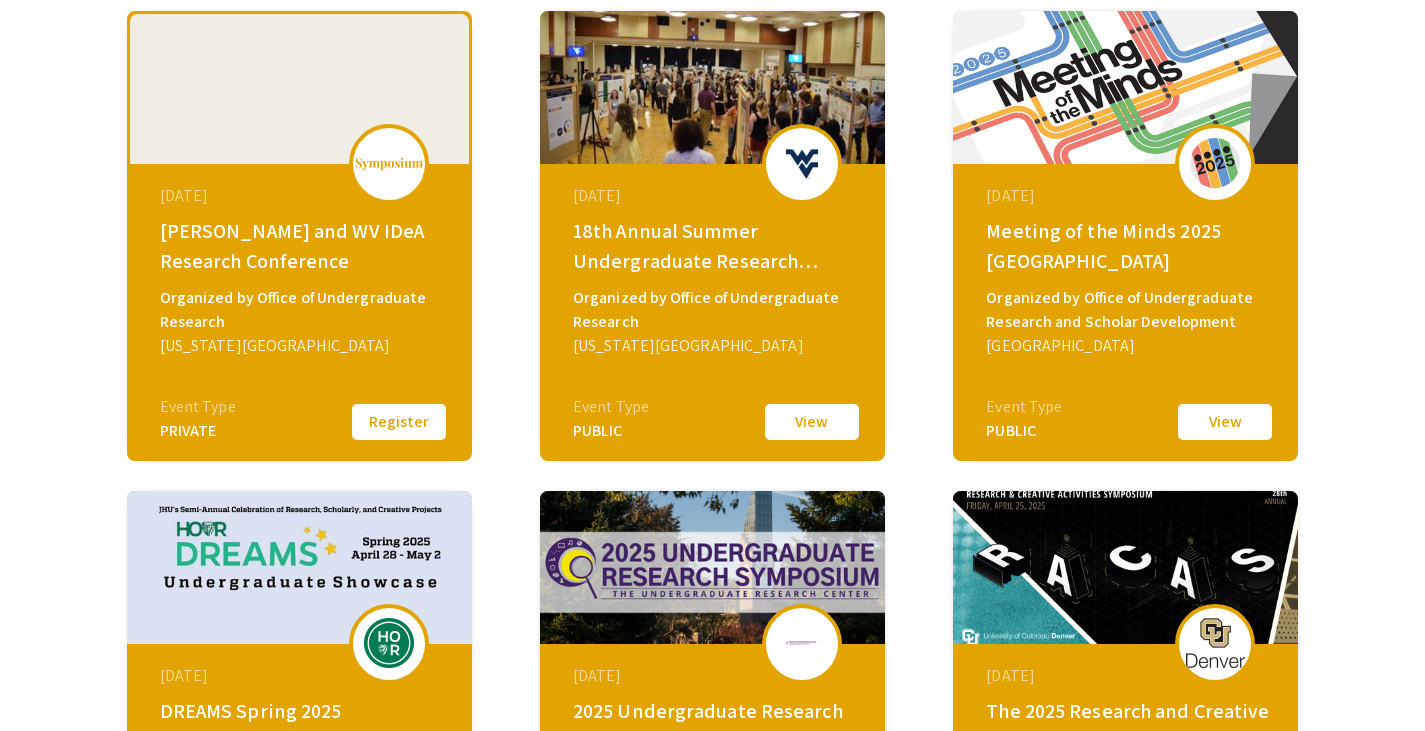 click on "View" 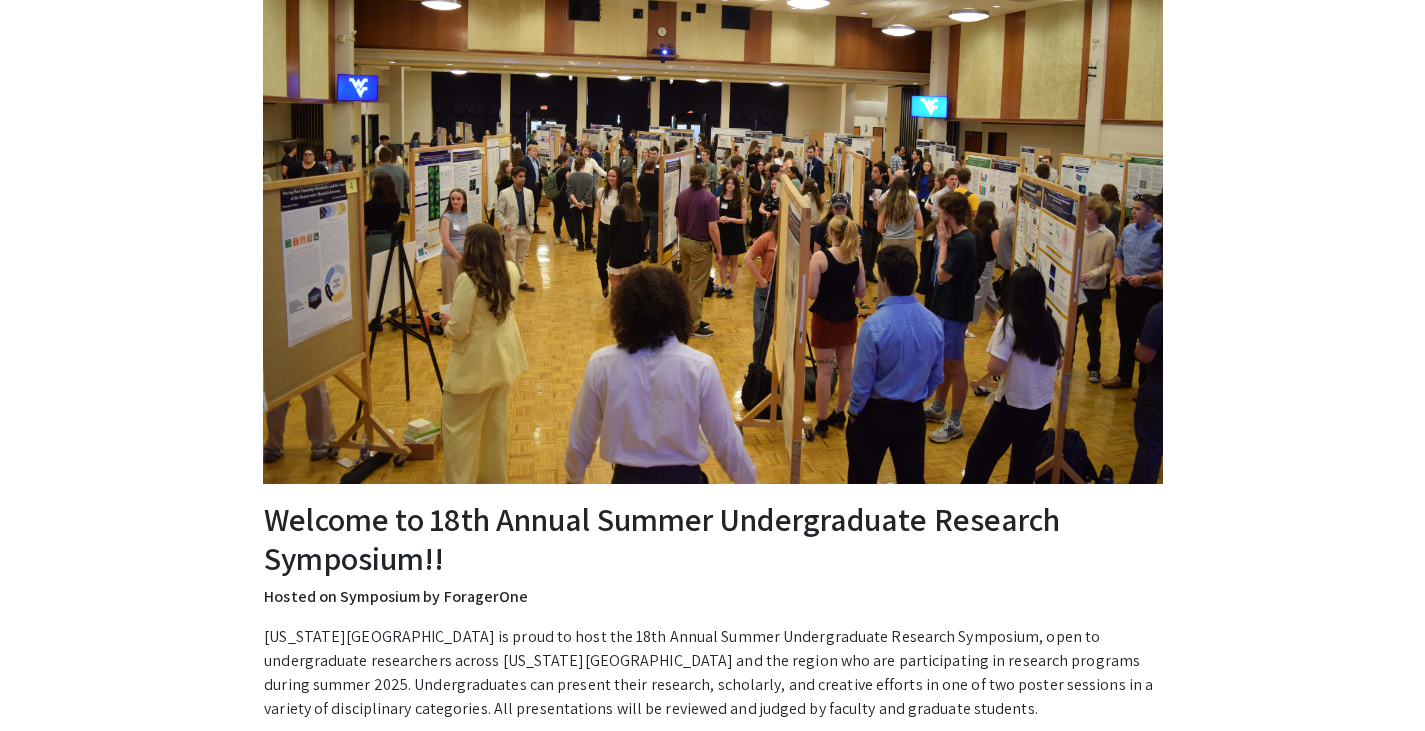 scroll, scrollTop: 0, scrollLeft: 0, axis: both 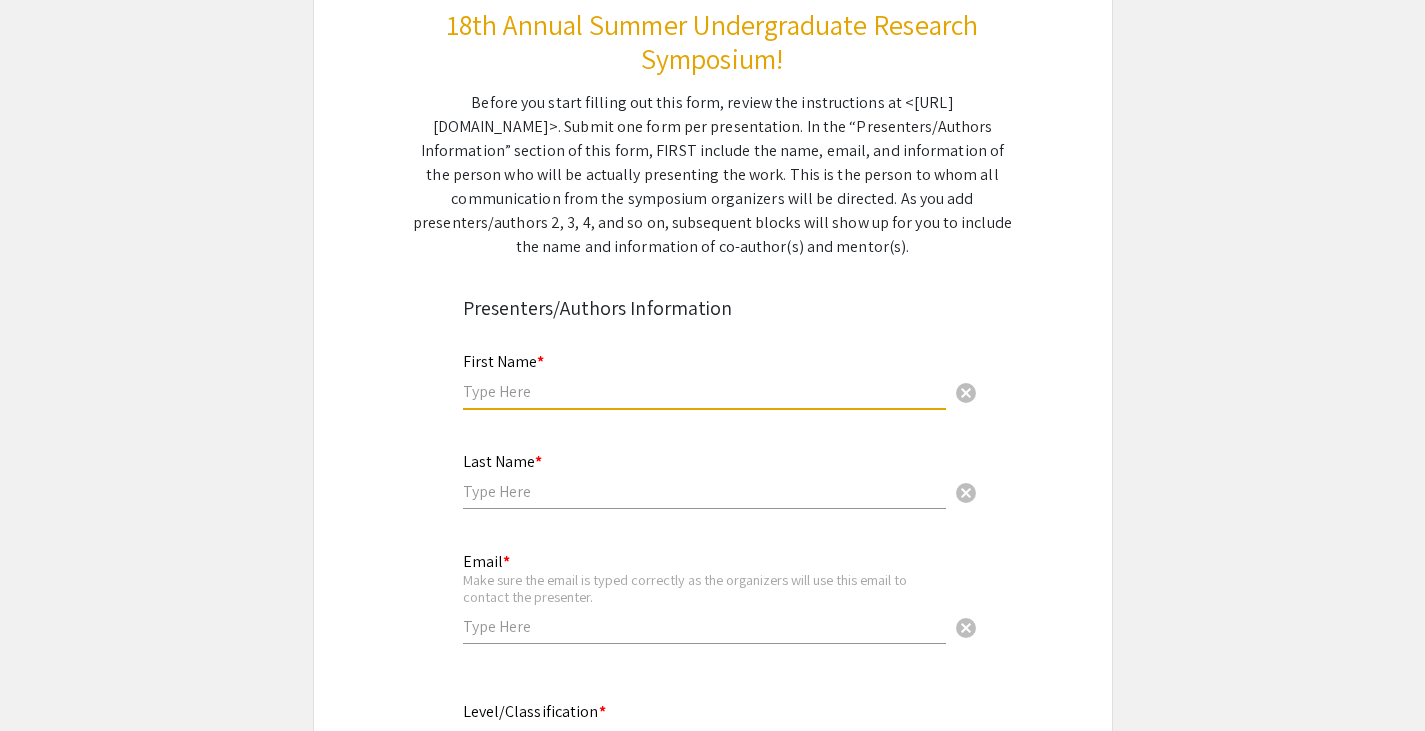 click at bounding box center [704, 391] 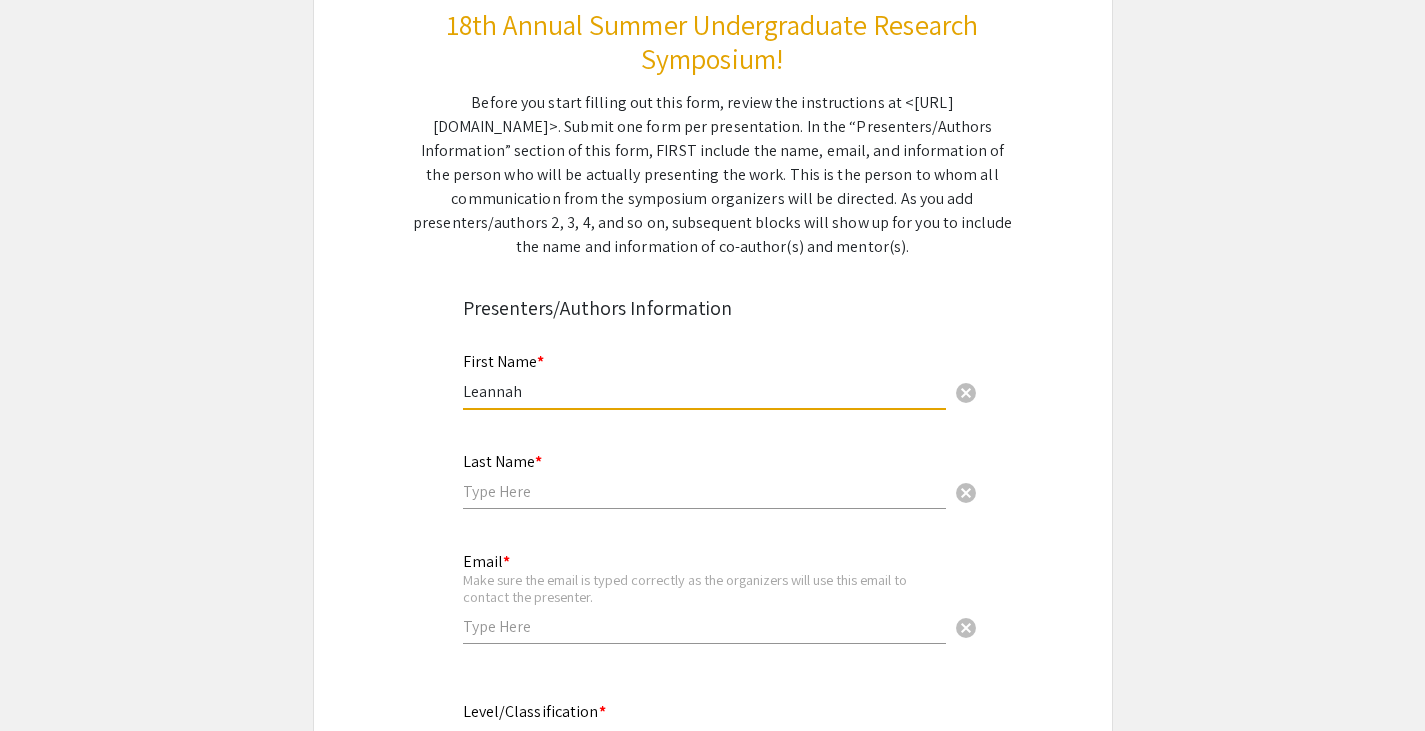 type on "Messenger" 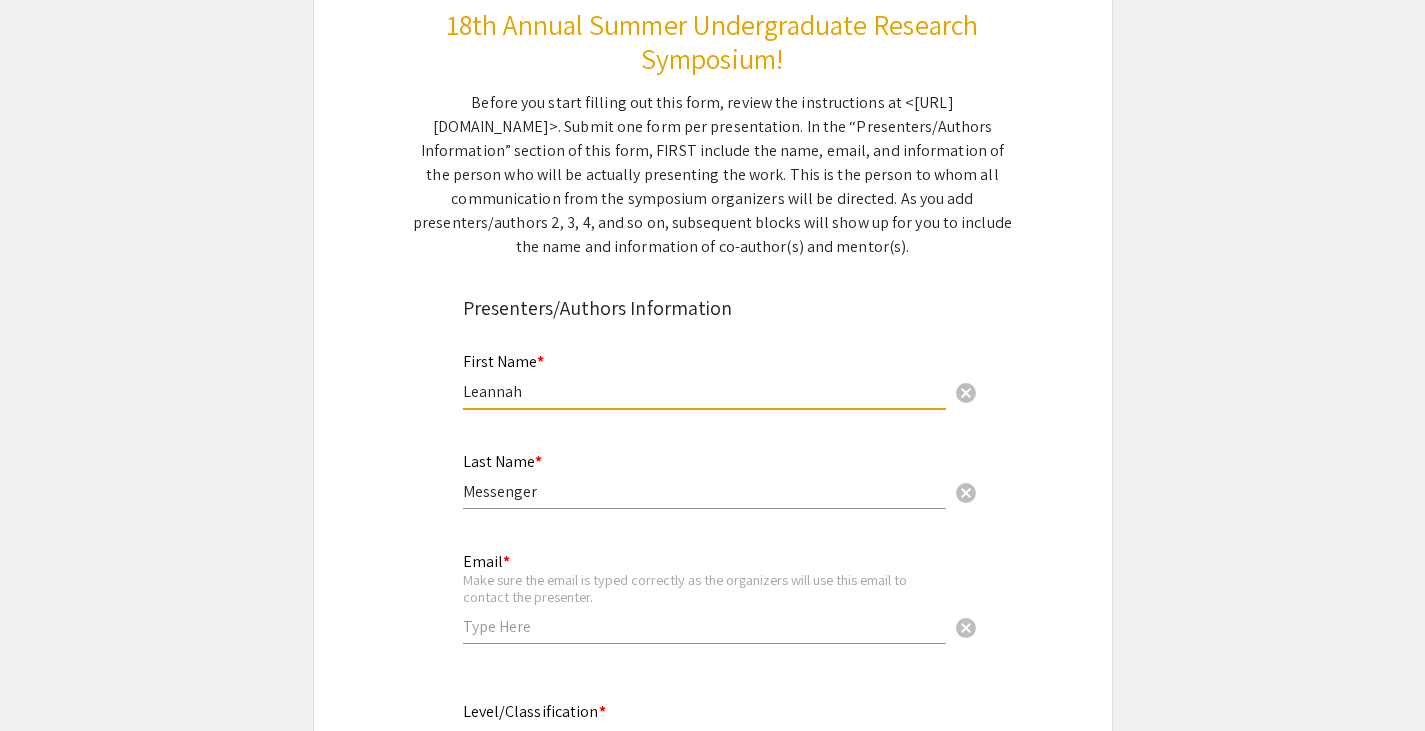 type on "lfm00013@mix.wvu.edu" 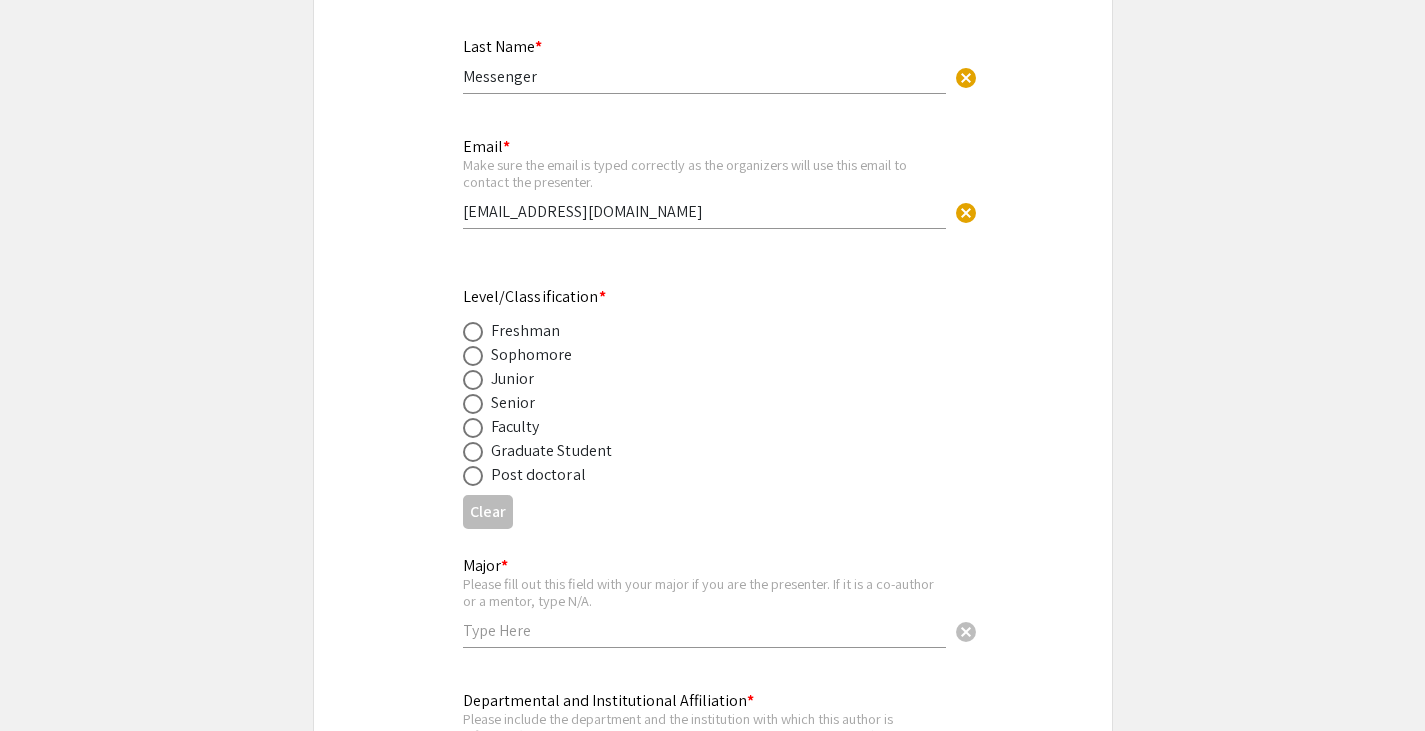 scroll, scrollTop: 681, scrollLeft: 0, axis: vertical 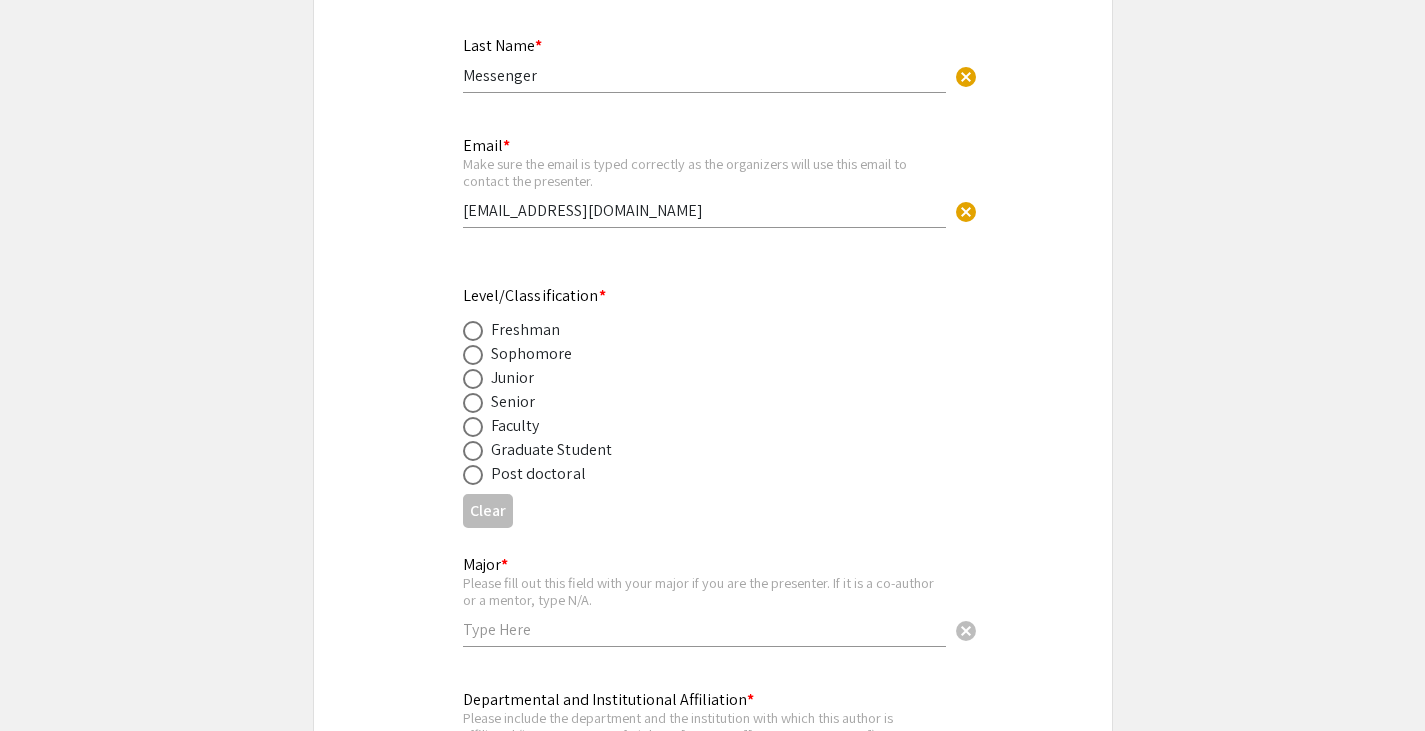 click on "Junior" 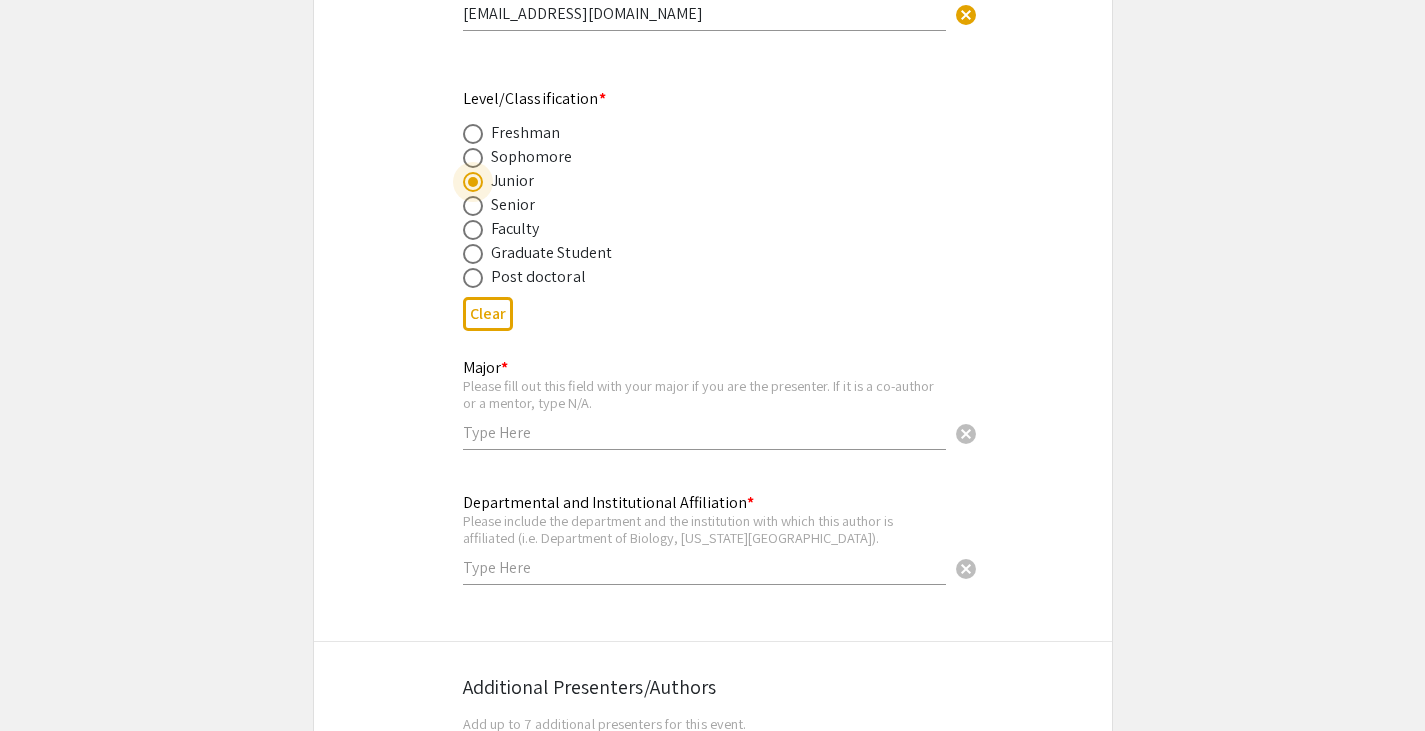 scroll, scrollTop: 880, scrollLeft: 0, axis: vertical 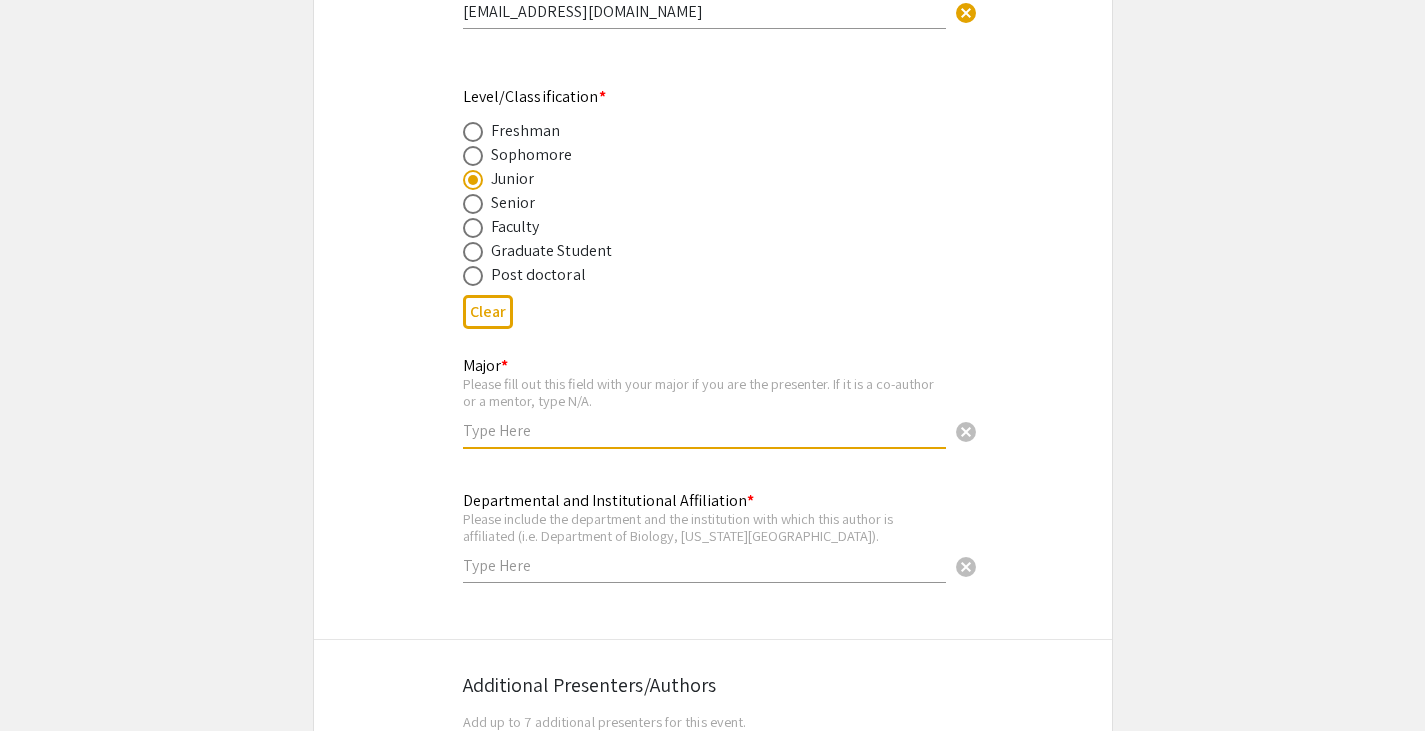 click at bounding box center [704, 430] 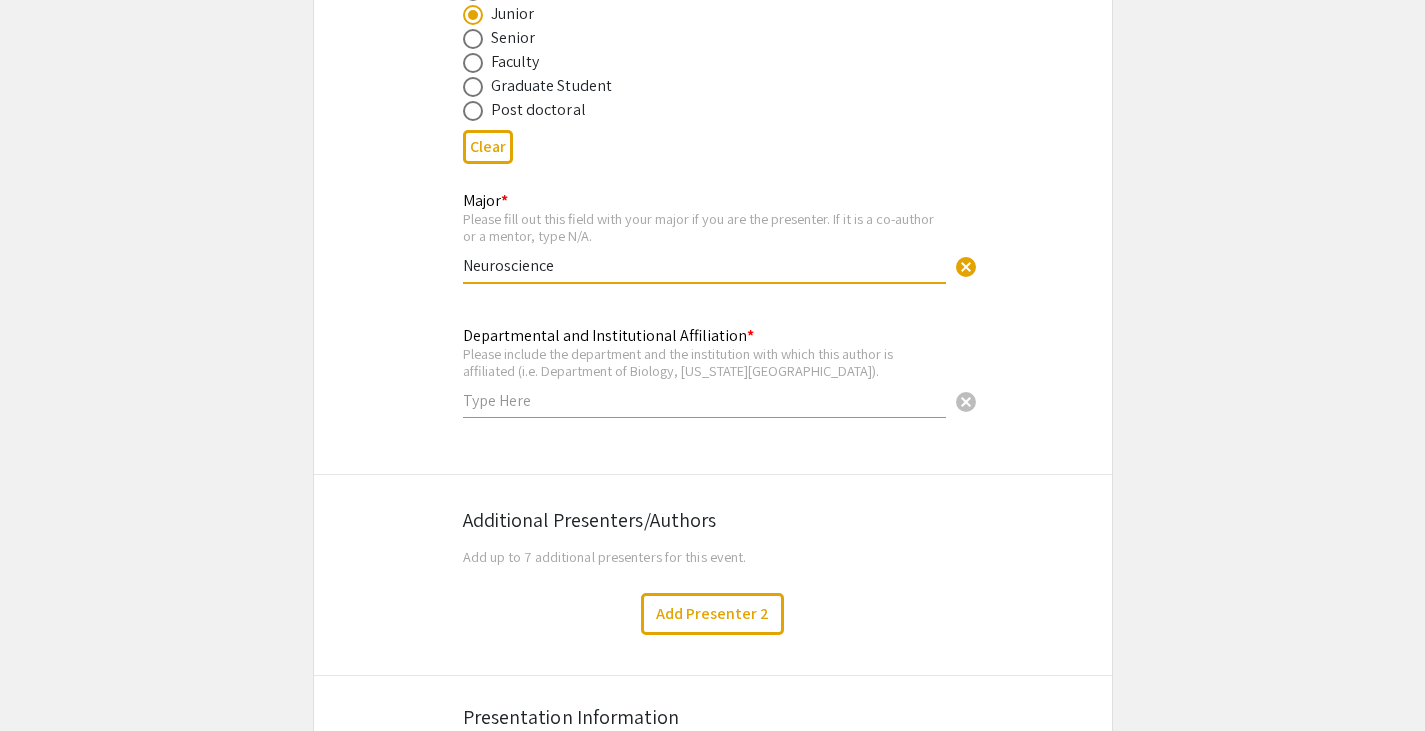 scroll, scrollTop: 1046, scrollLeft: 0, axis: vertical 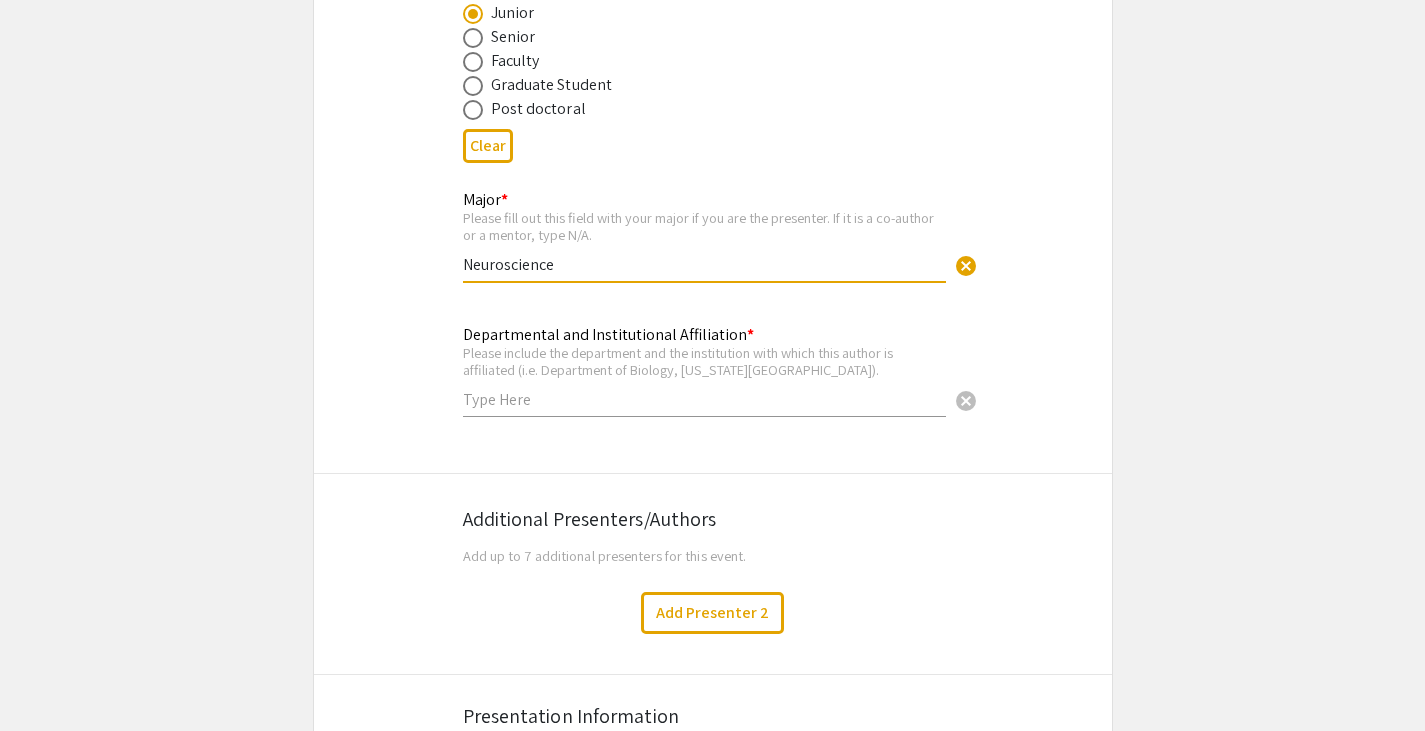 type on "Neuroscience" 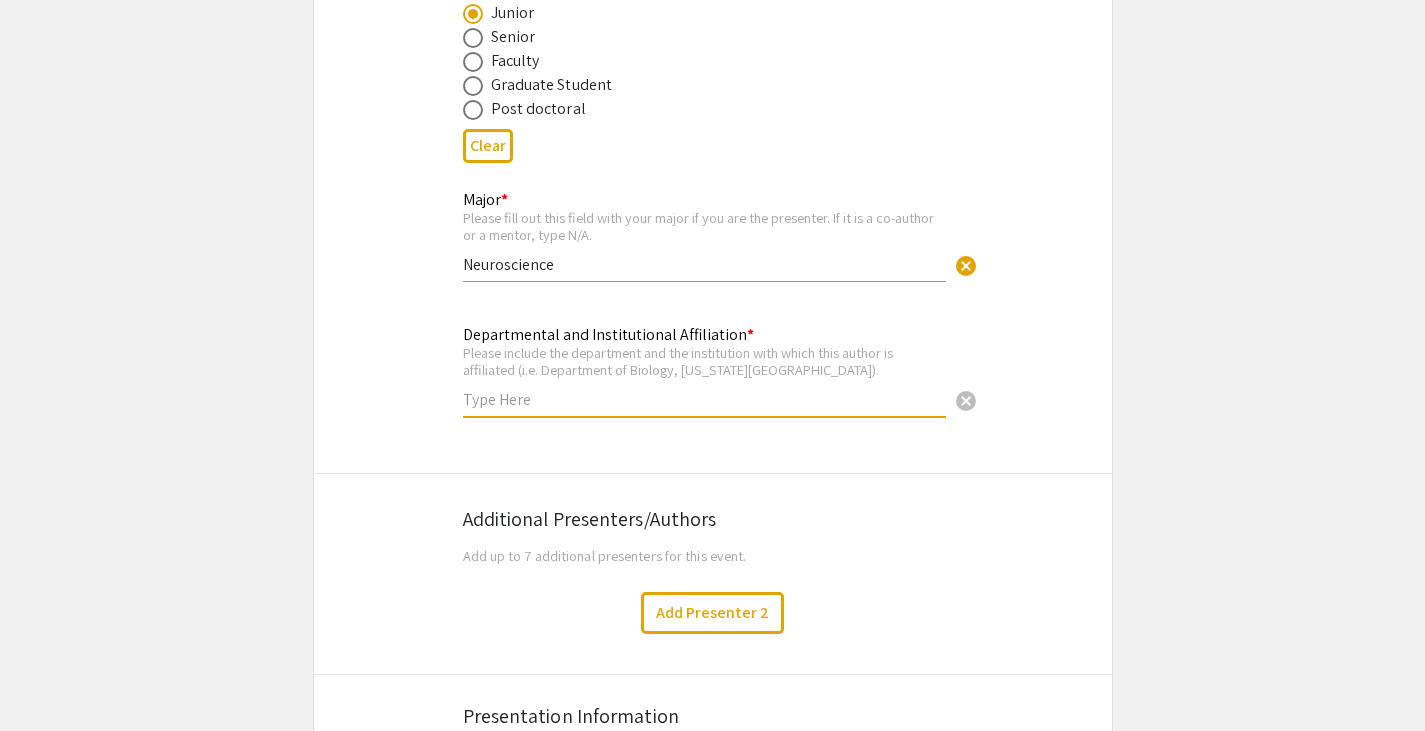 click at bounding box center [704, 399] 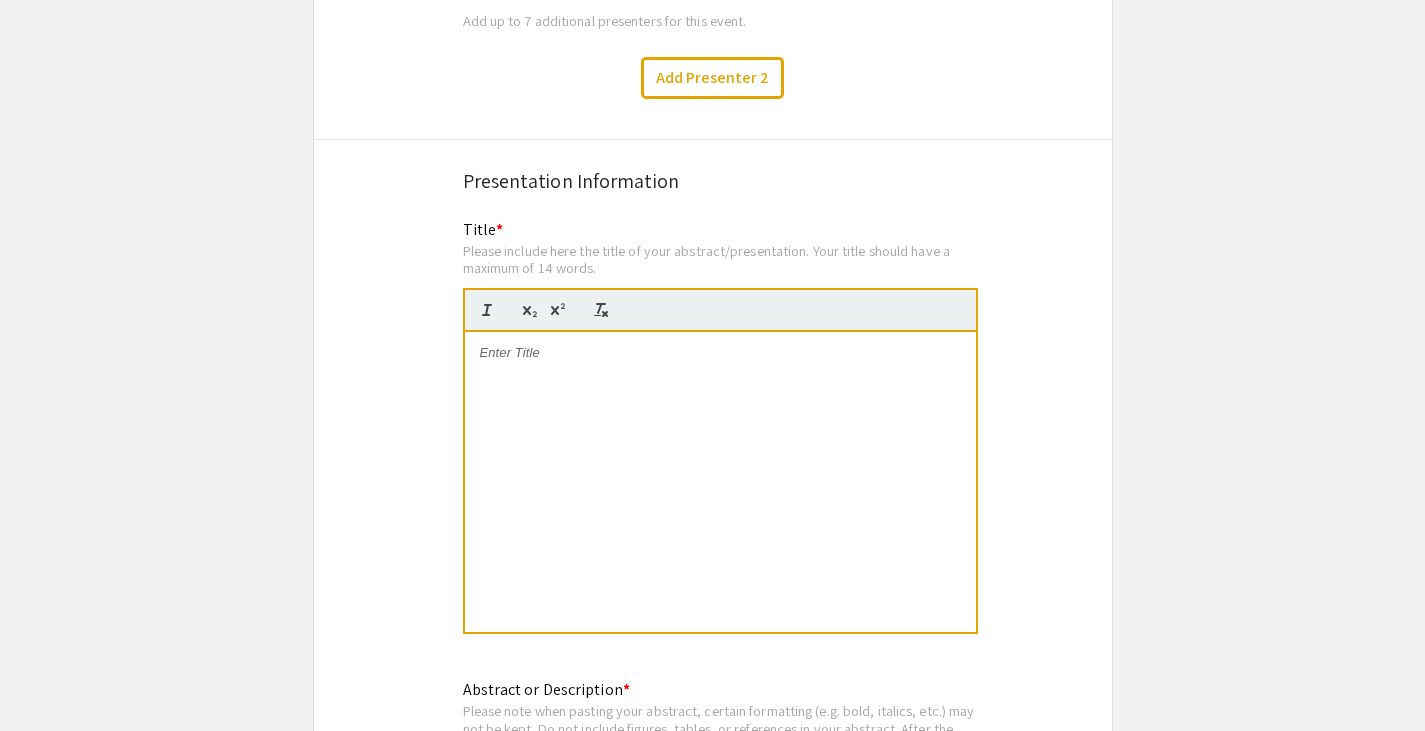 scroll, scrollTop: 1582, scrollLeft: 0, axis: vertical 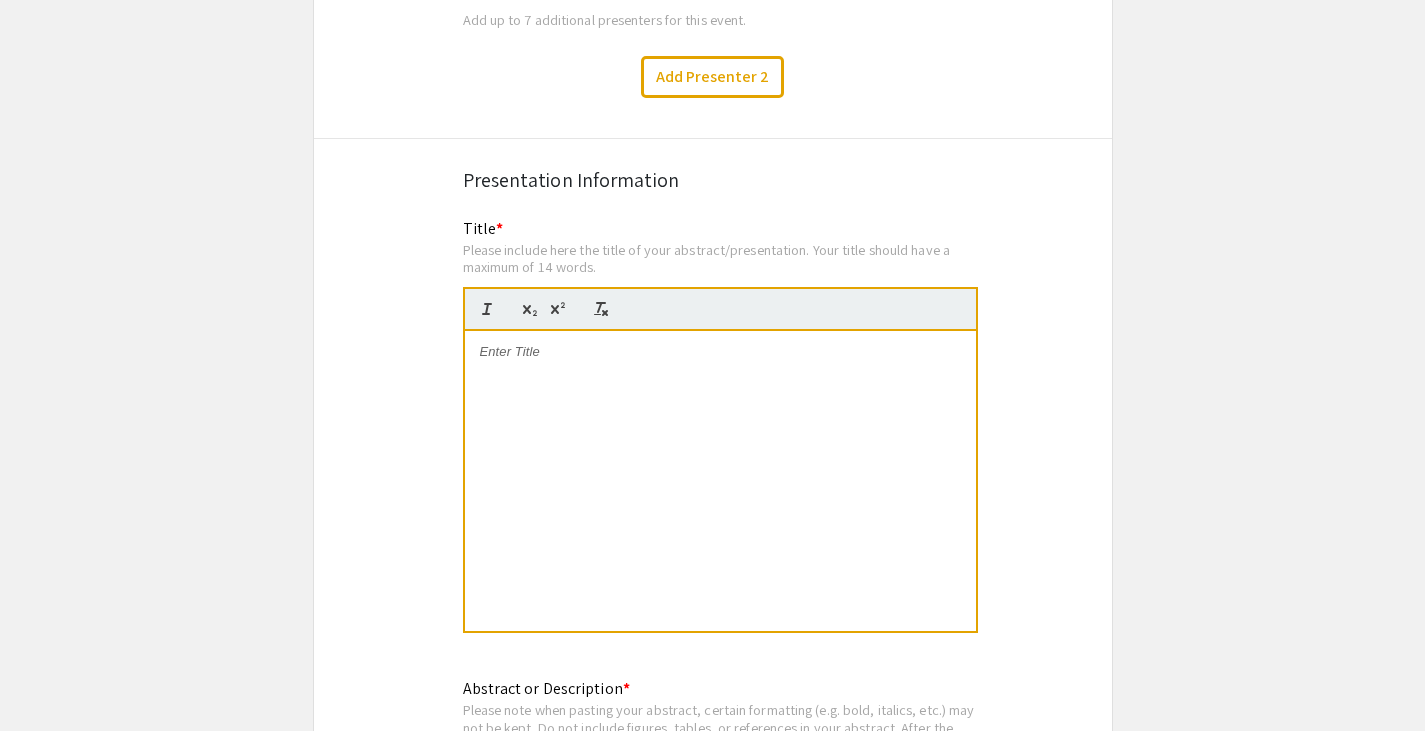 type on "Department of Biology, West Virginia University" 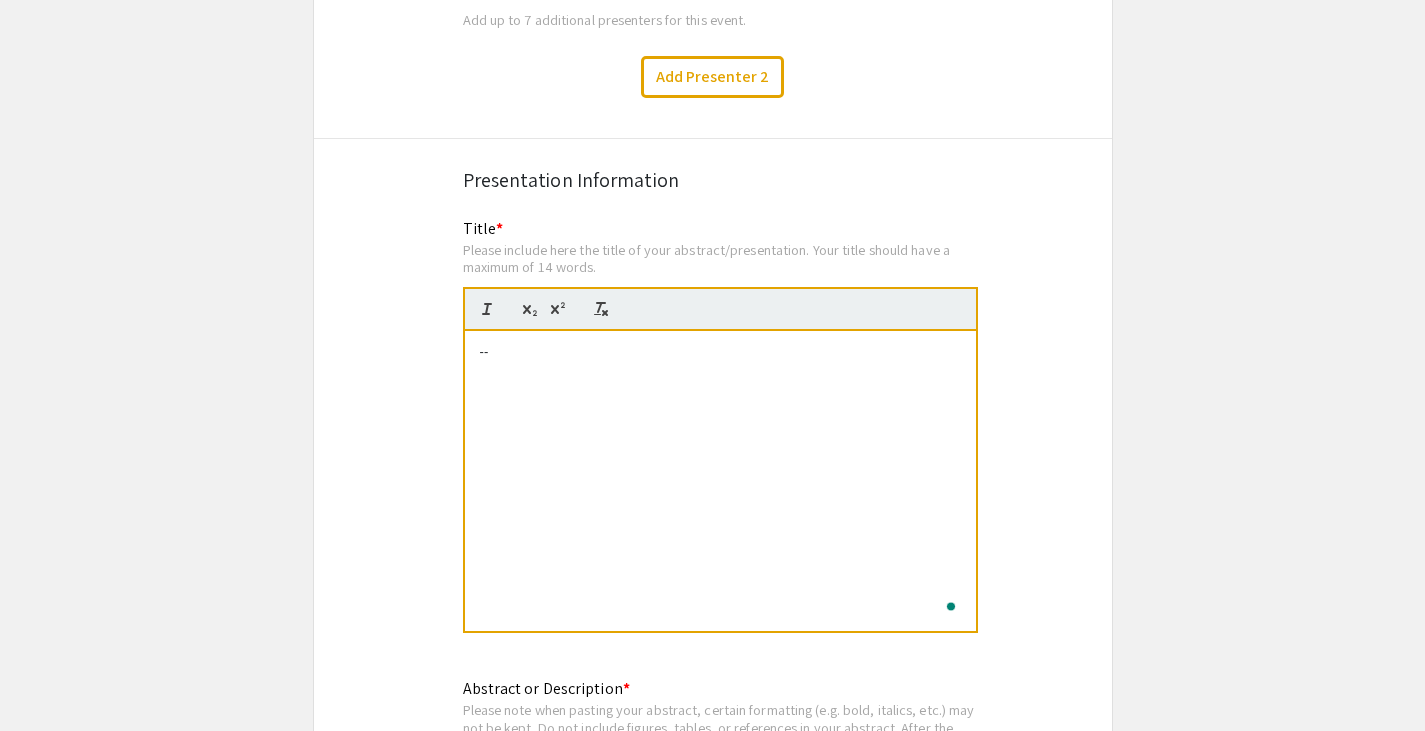 type 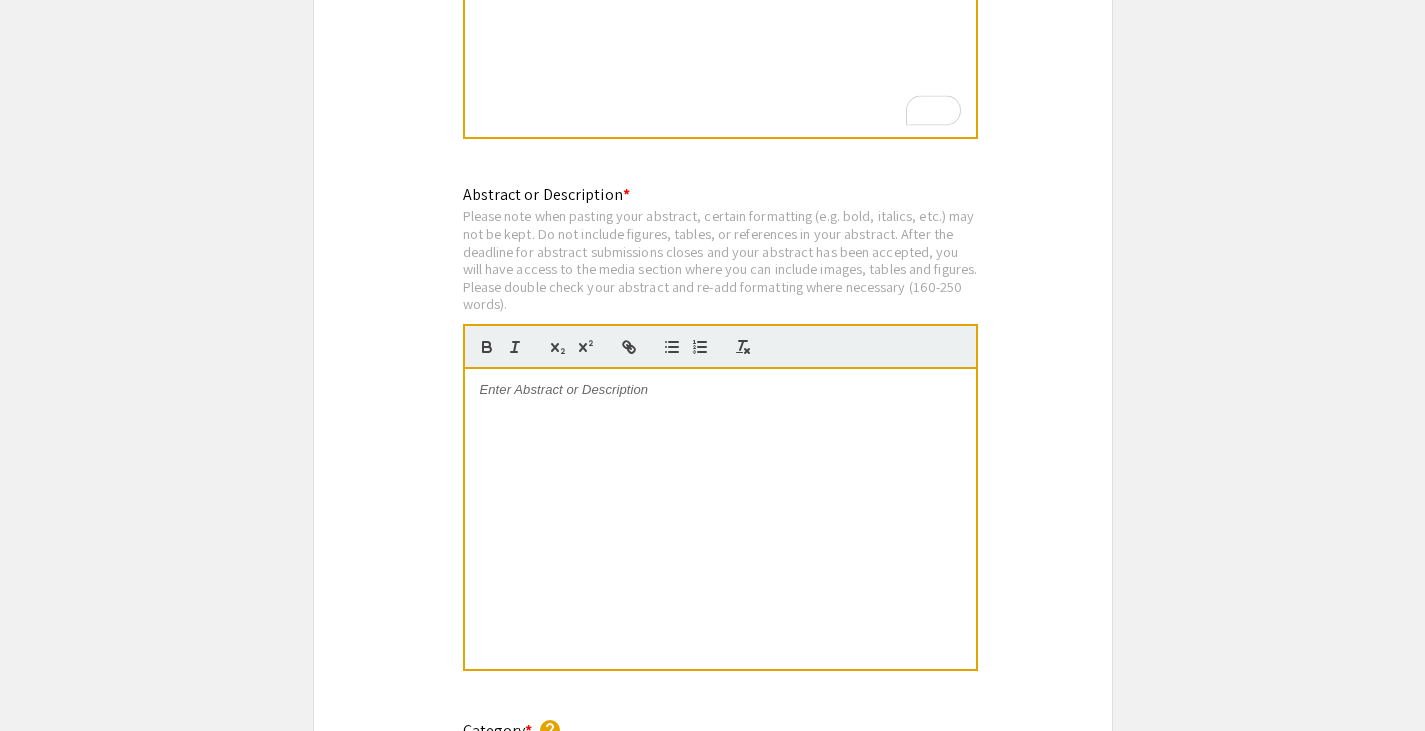 scroll, scrollTop: 2119, scrollLeft: 0, axis: vertical 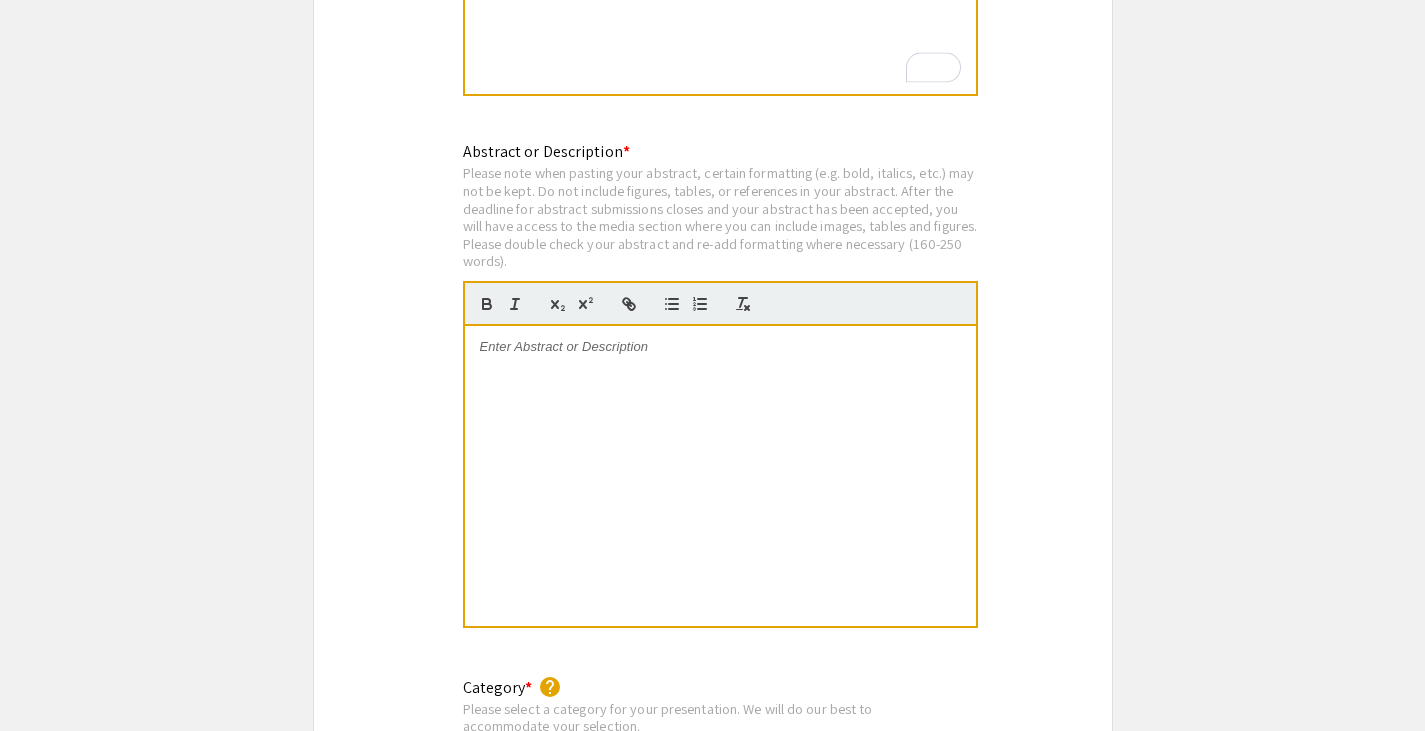 click at bounding box center [720, 476] 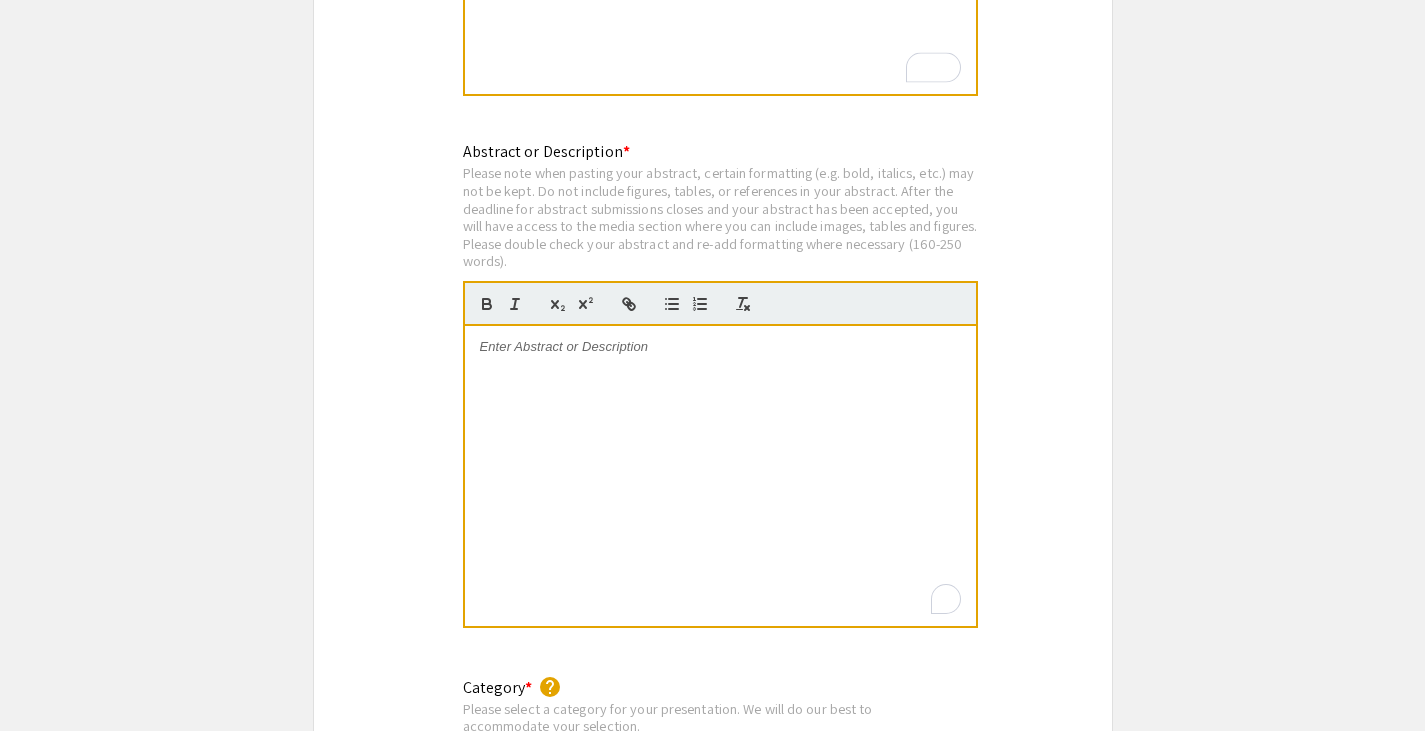 type 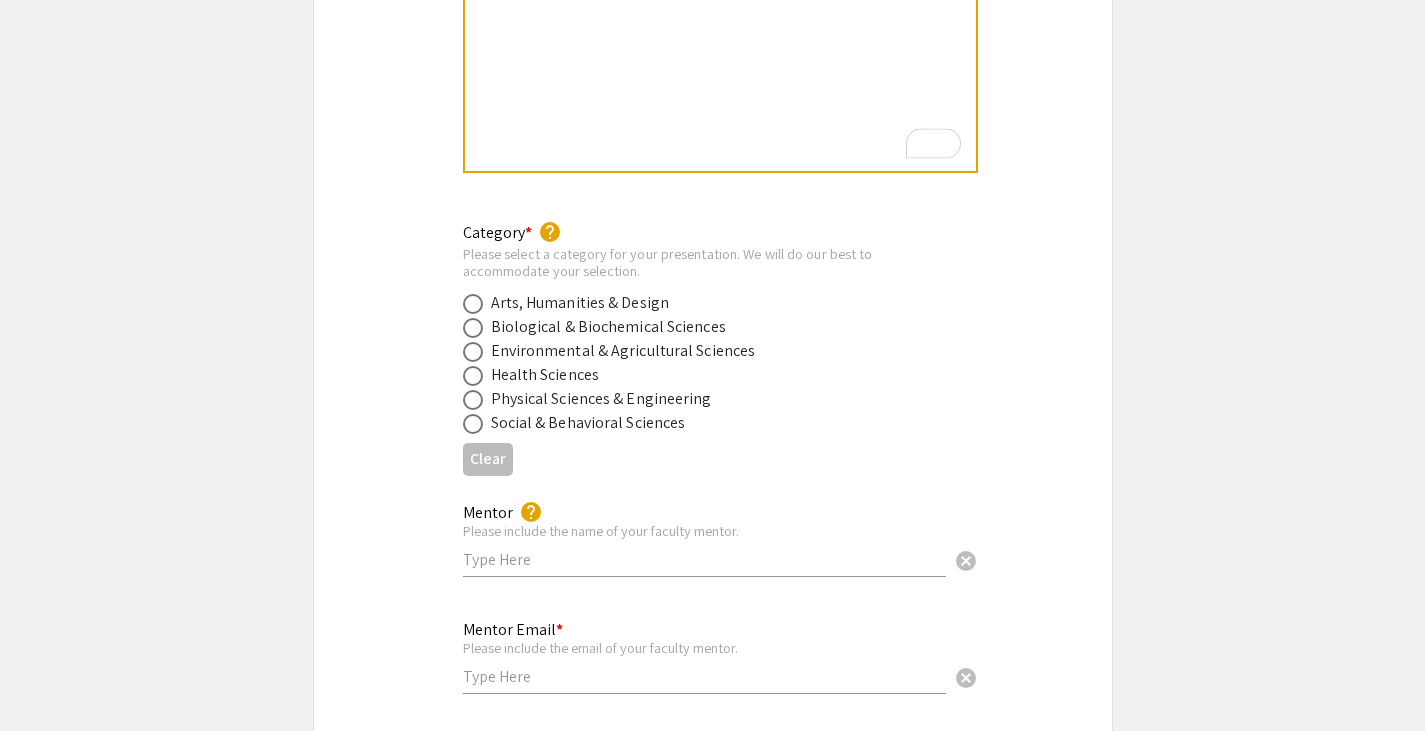 scroll, scrollTop: 2619, scrollLeft: 0, axis: vertical 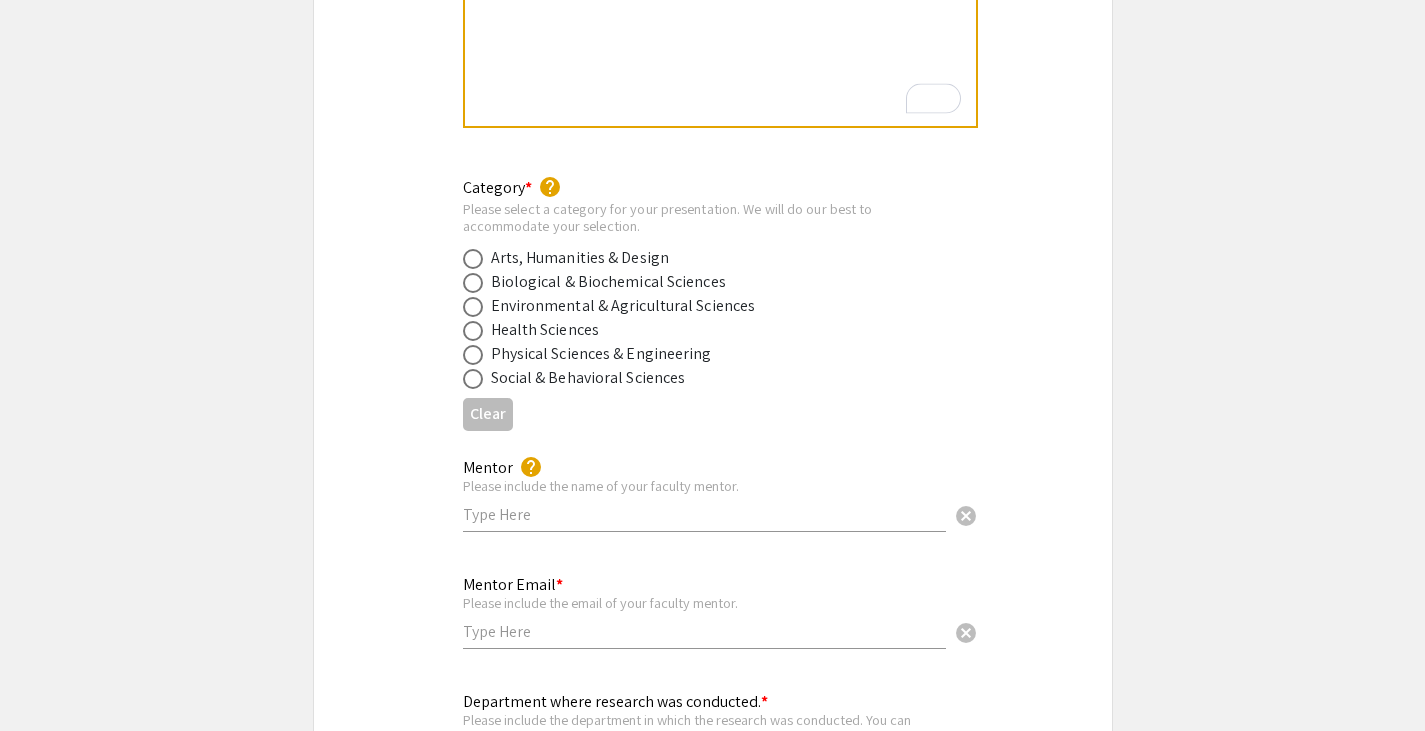 click on "Biological & Biochemical Sciences" 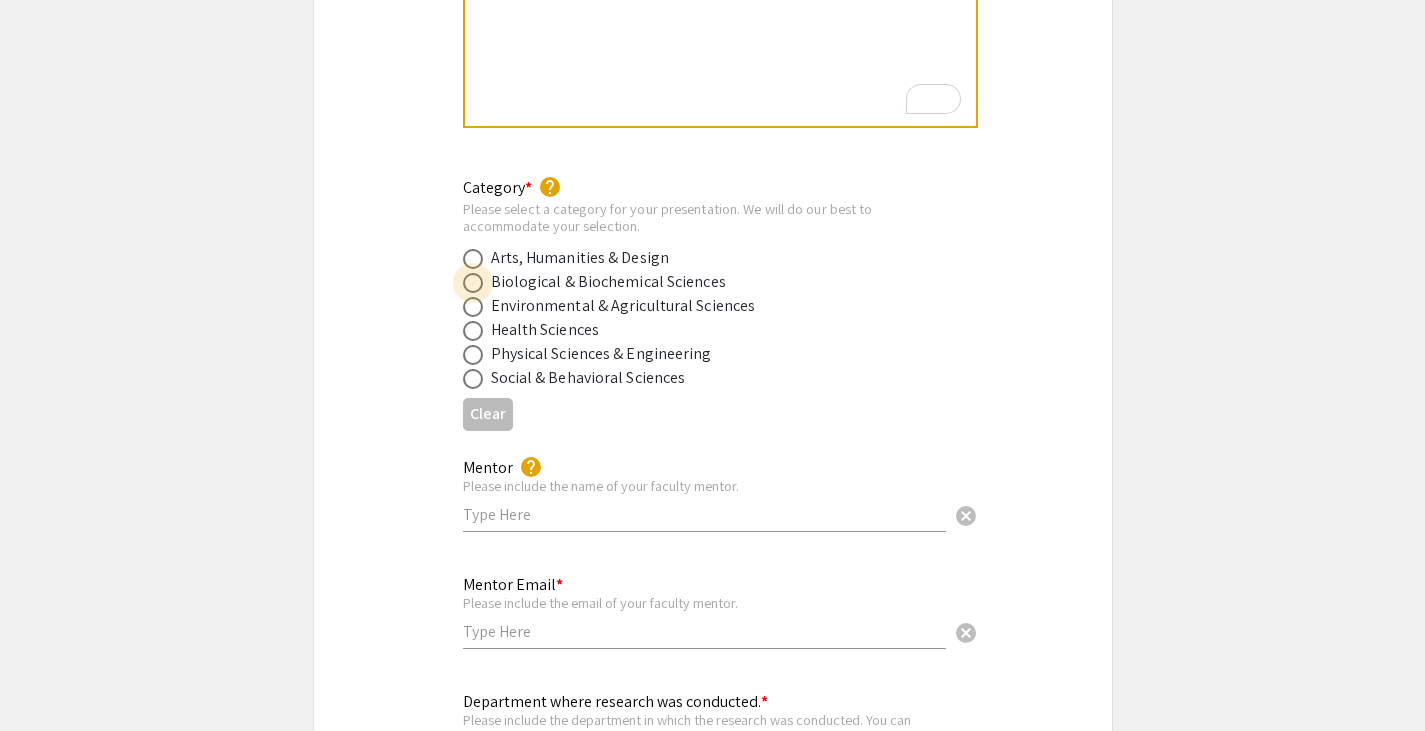 click at bounding box center (473, 283) 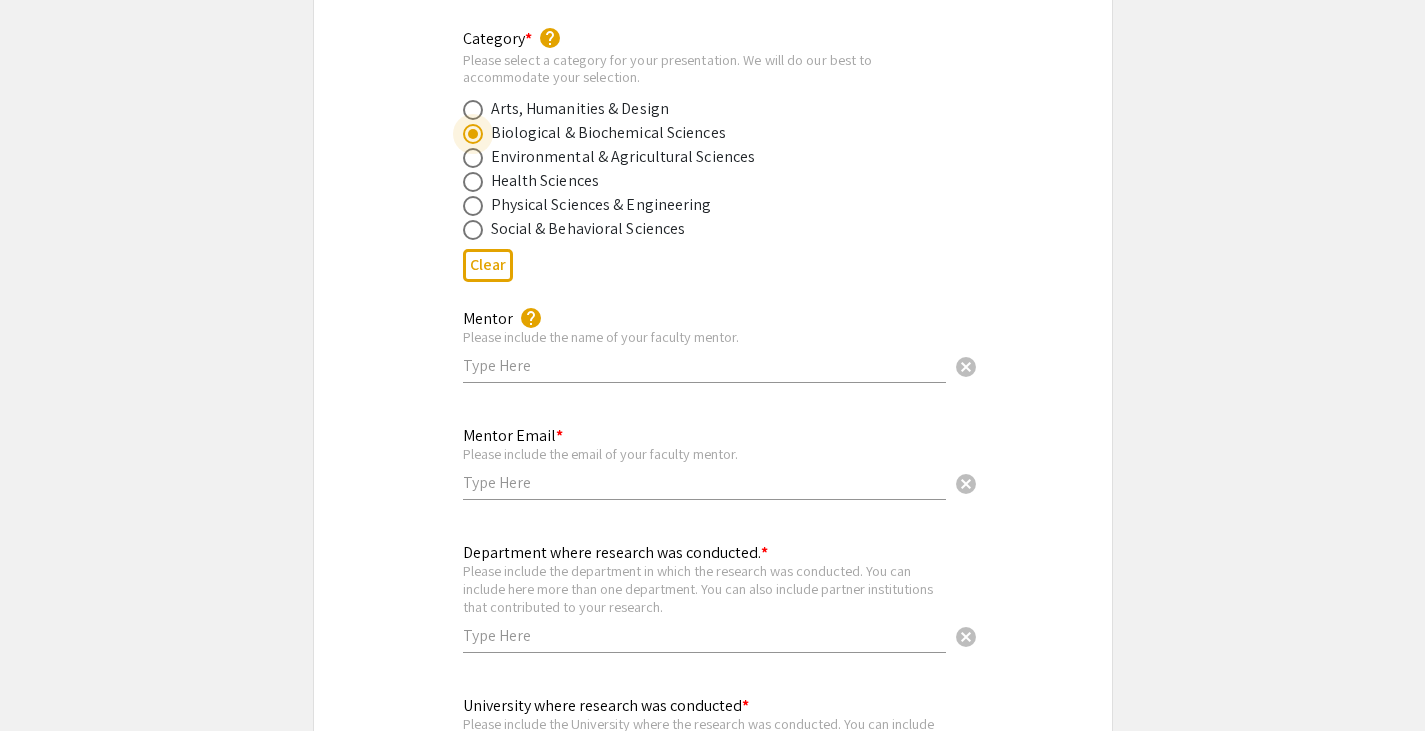 scroll, scrollTop: 2770, scrollLeft: 0, axis: vertical 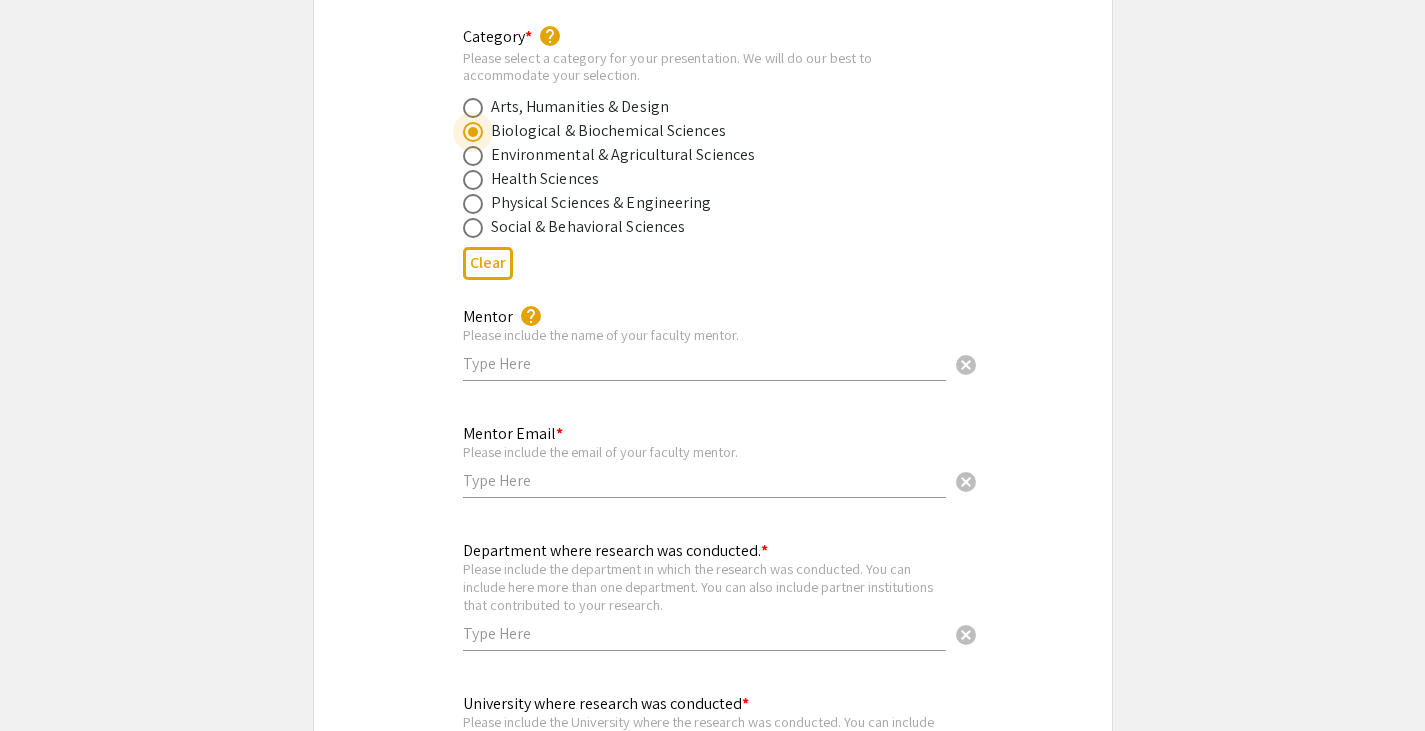 click at bounding box center (704, 363) 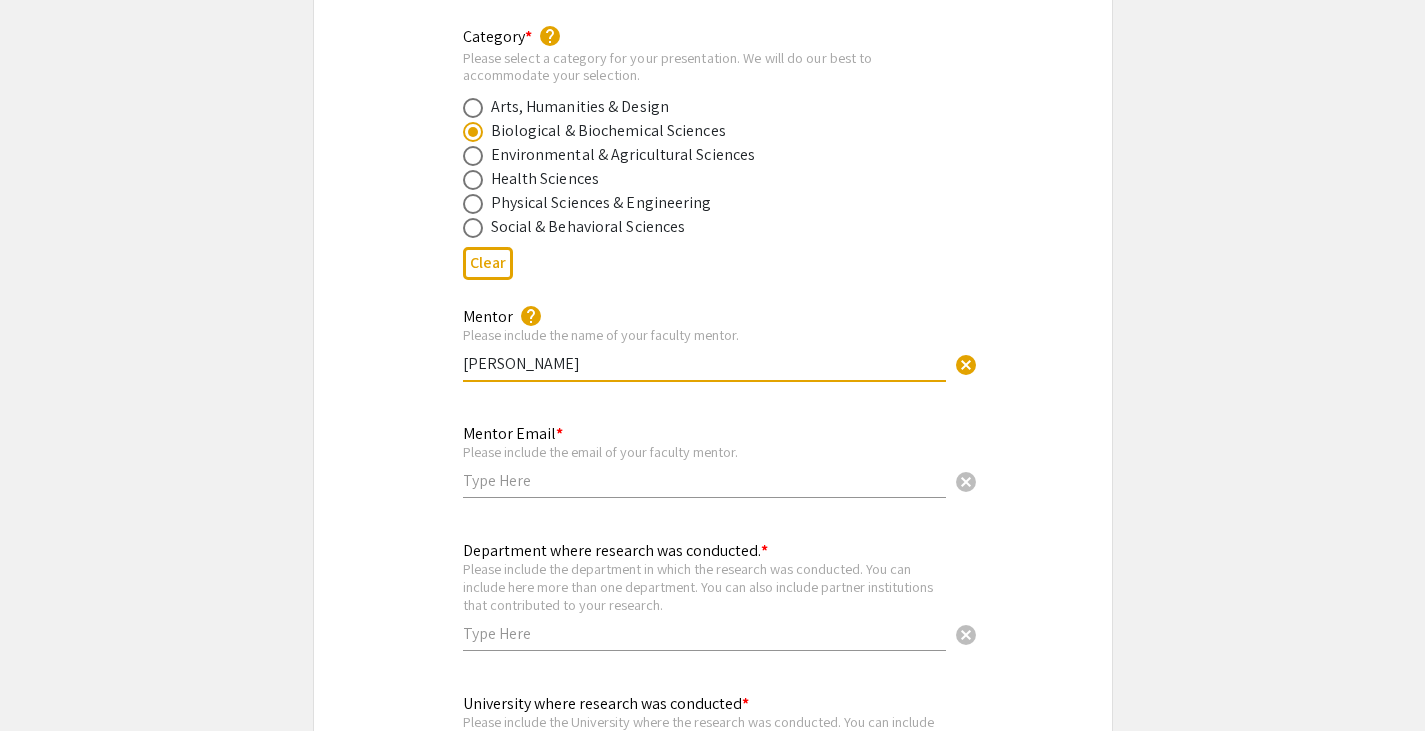type on "Sadie Bergeron" 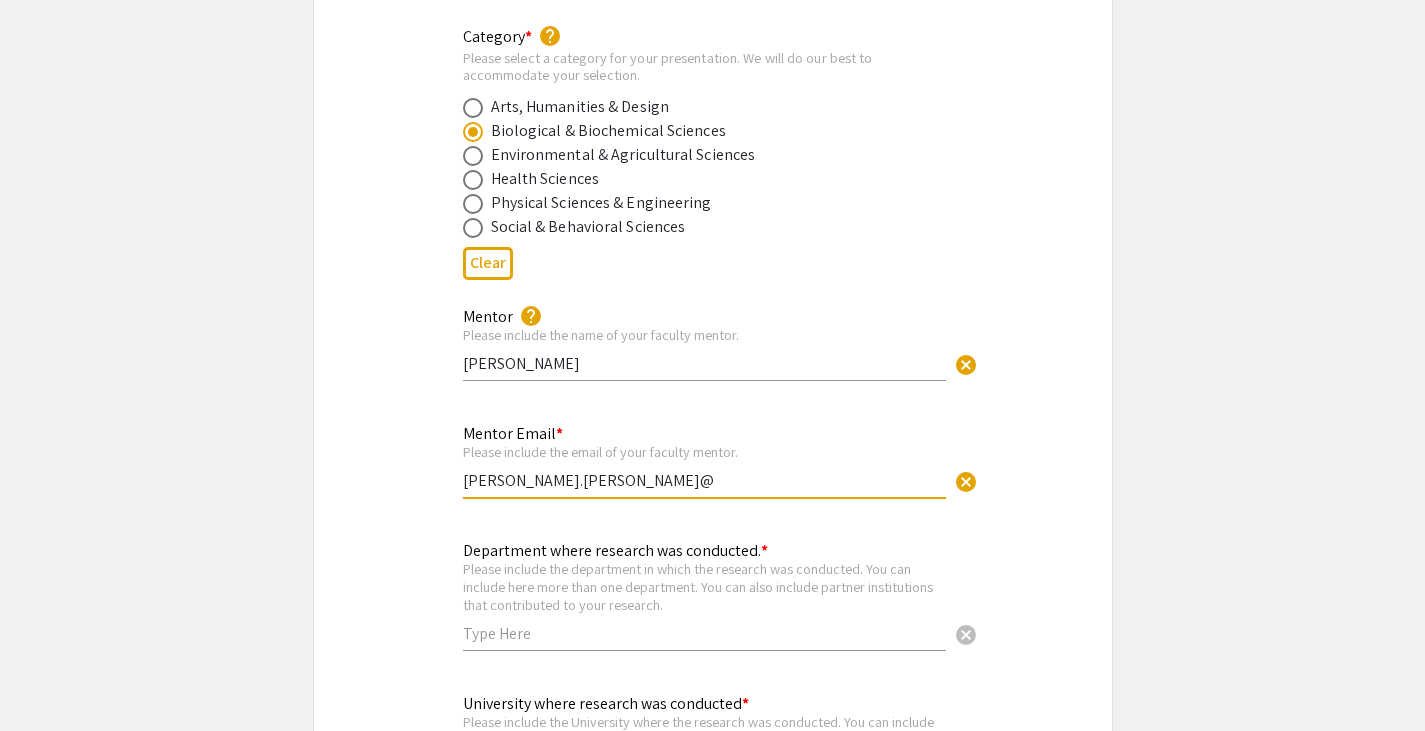 click on "sadie.bergeron@" at bounding box center (704, 480) 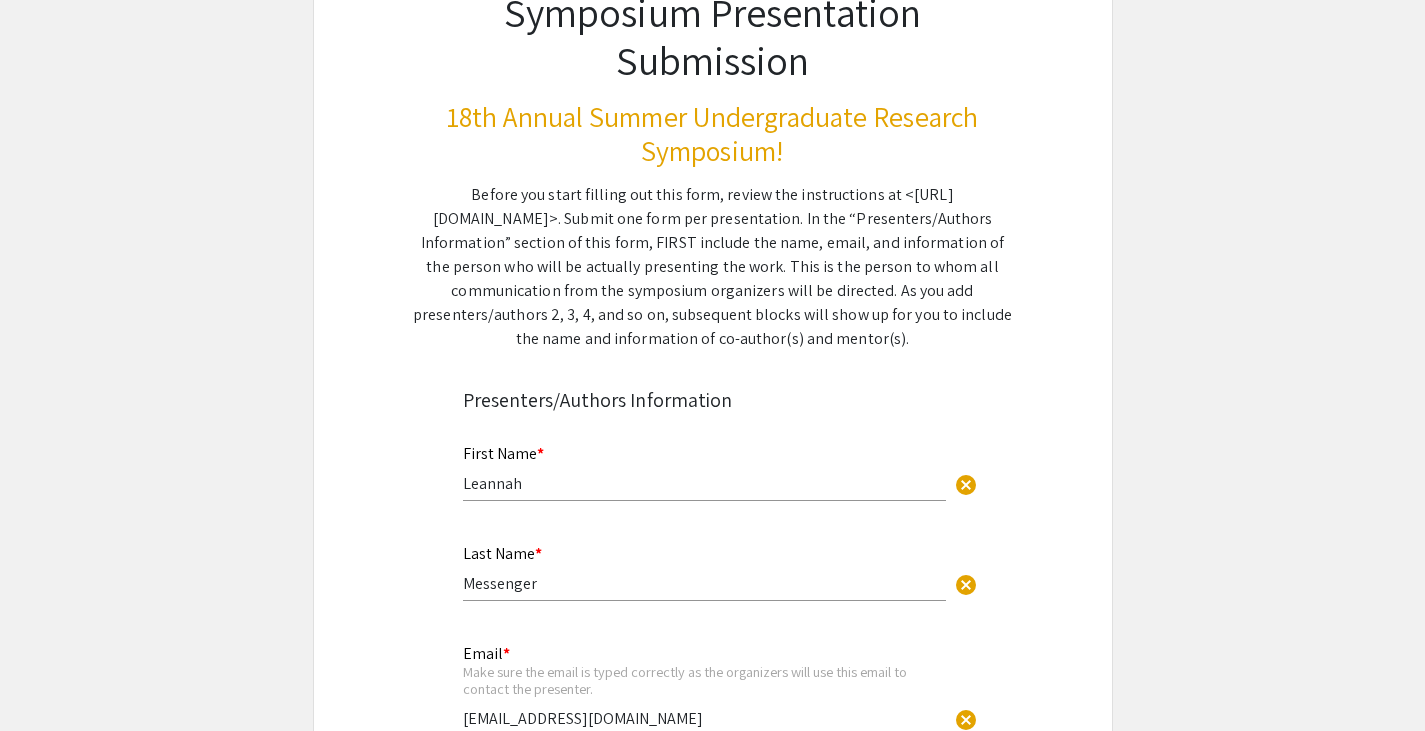 scroll, scrollTop: 139, scrollLeft: 0, axis: vertical 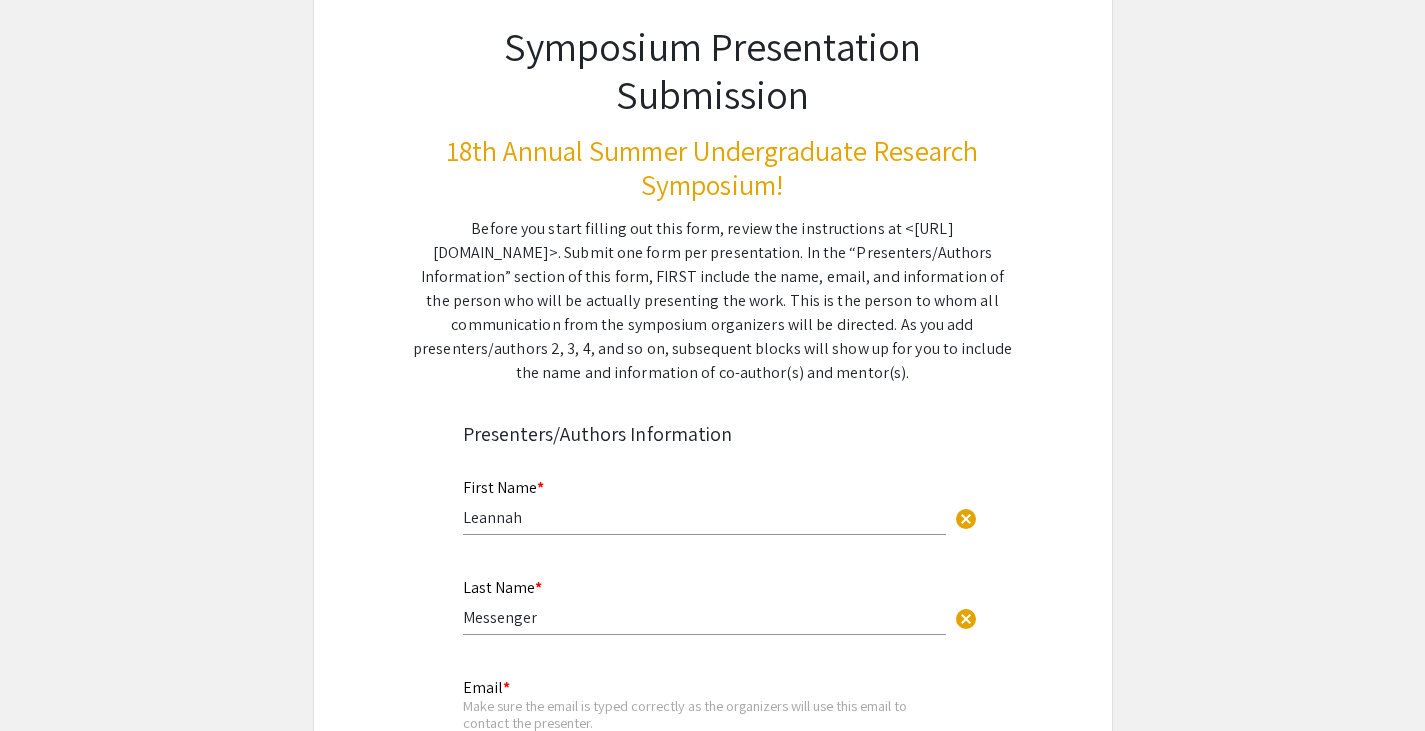type on "sadie.bergeron@" 